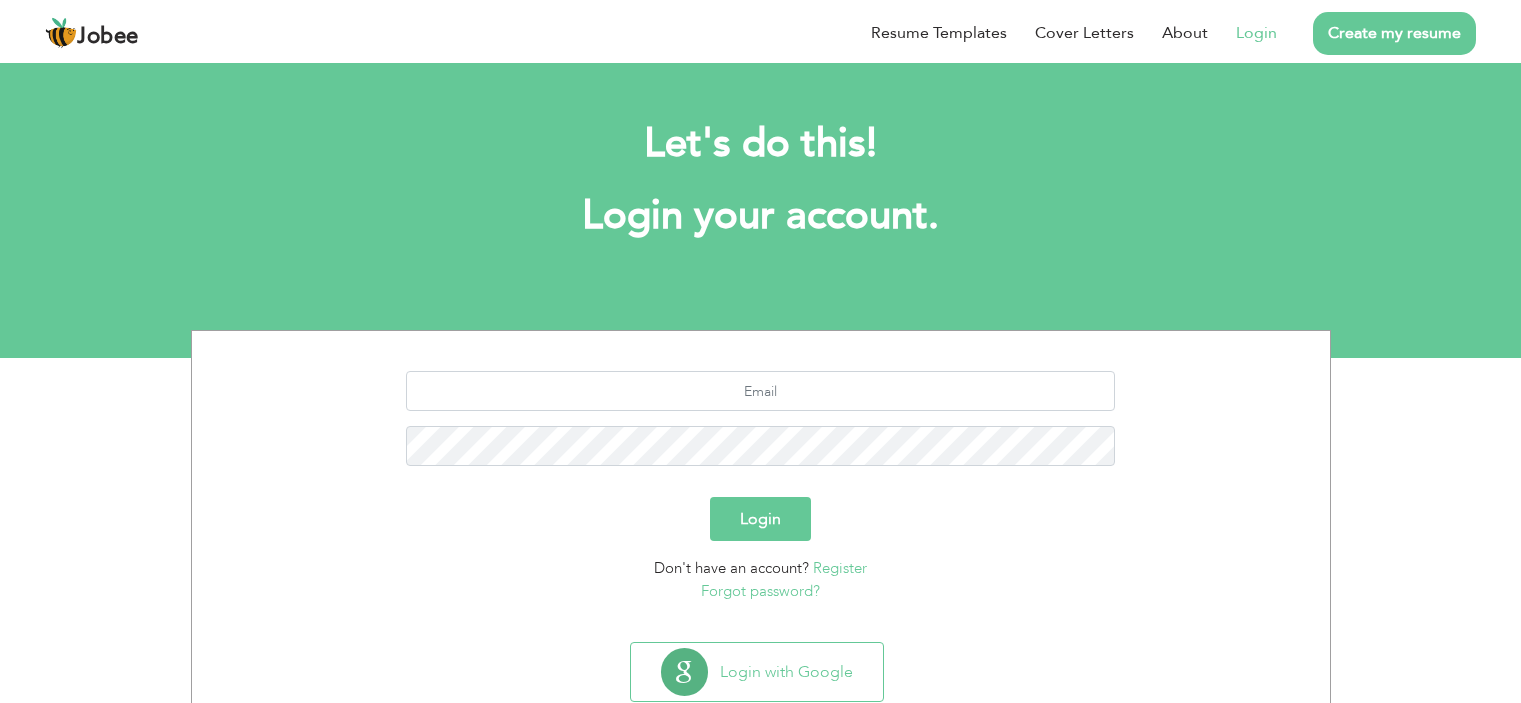 scroll, scrollTop: 0, scrollLeft: 0, axis: both 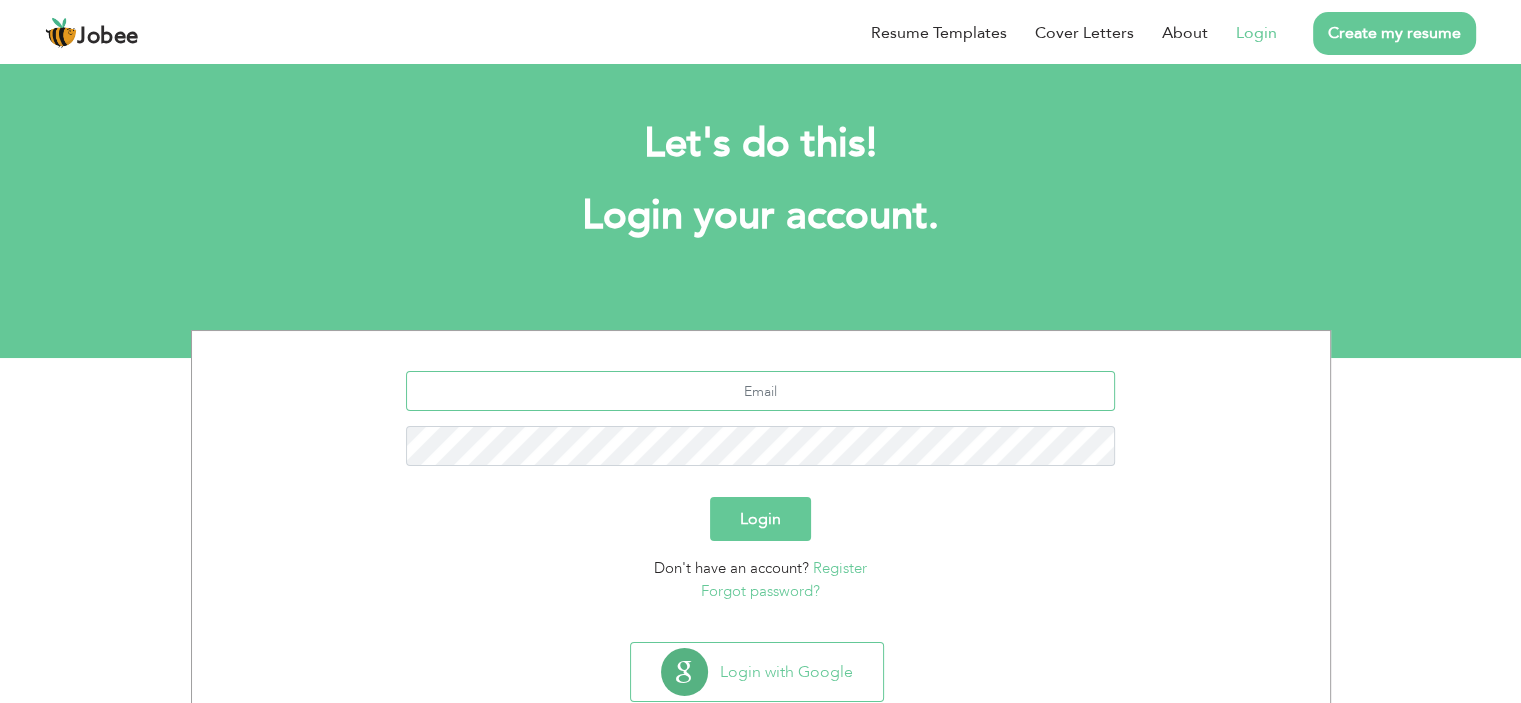 type on "[EMAIL]" 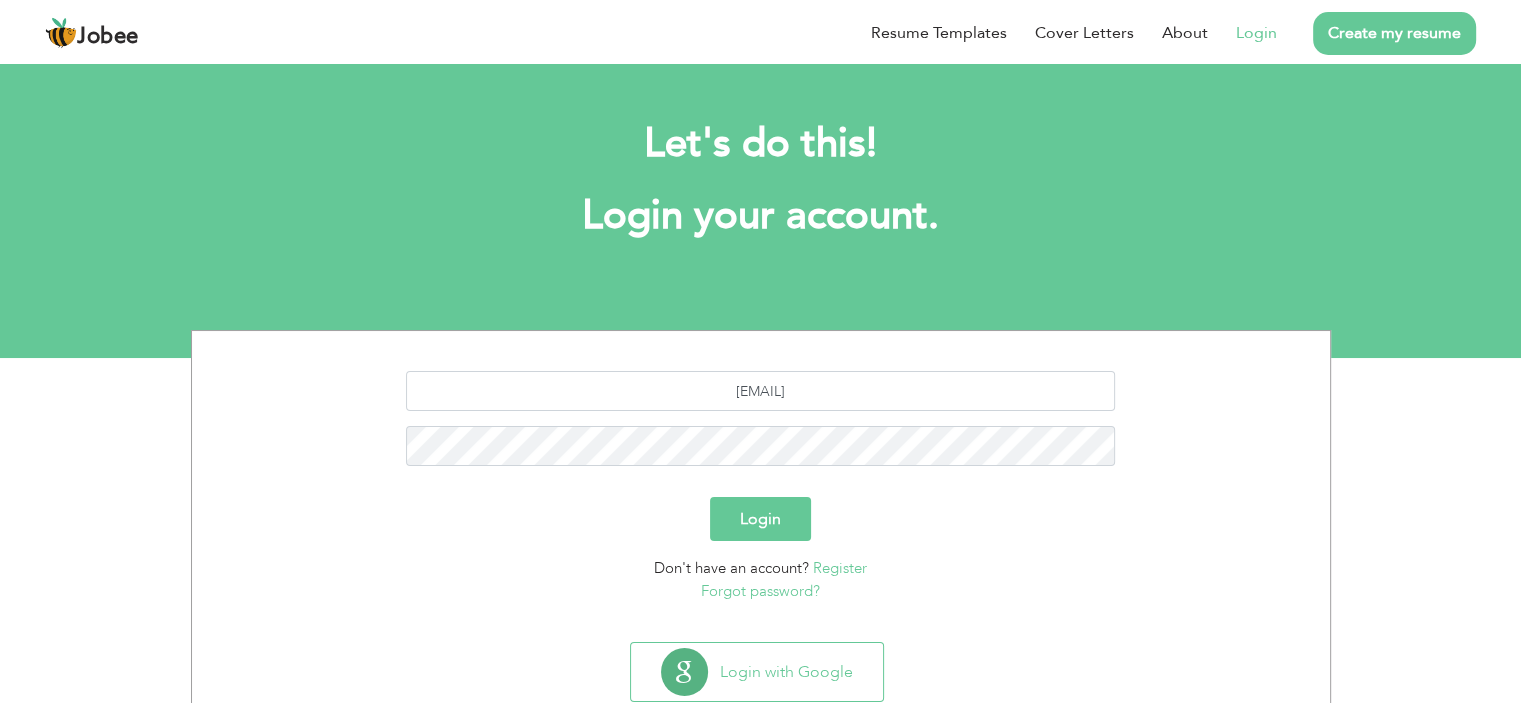 click on "Login" at bounding box center [760, 519] 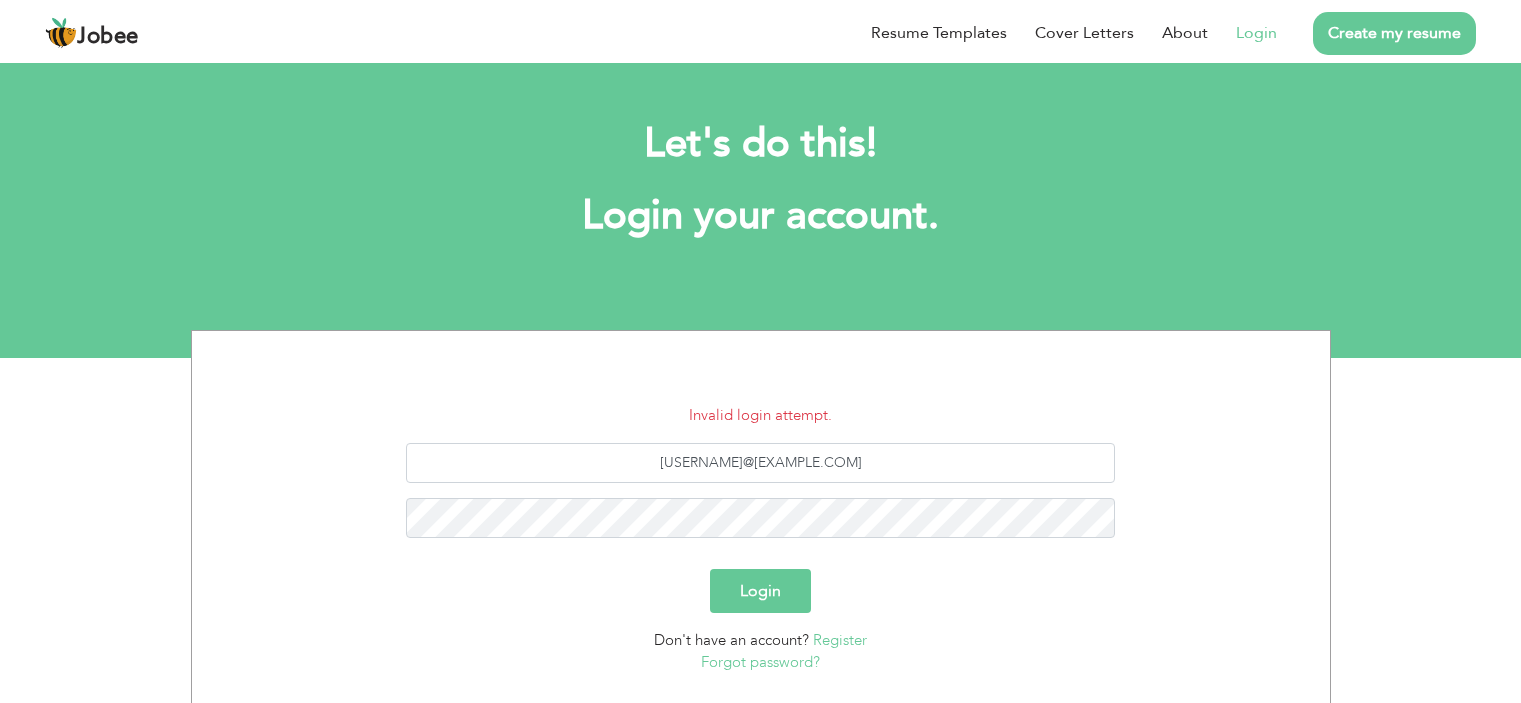 scroll, scrollTop: 0, scrollLeft: 0, axis: both 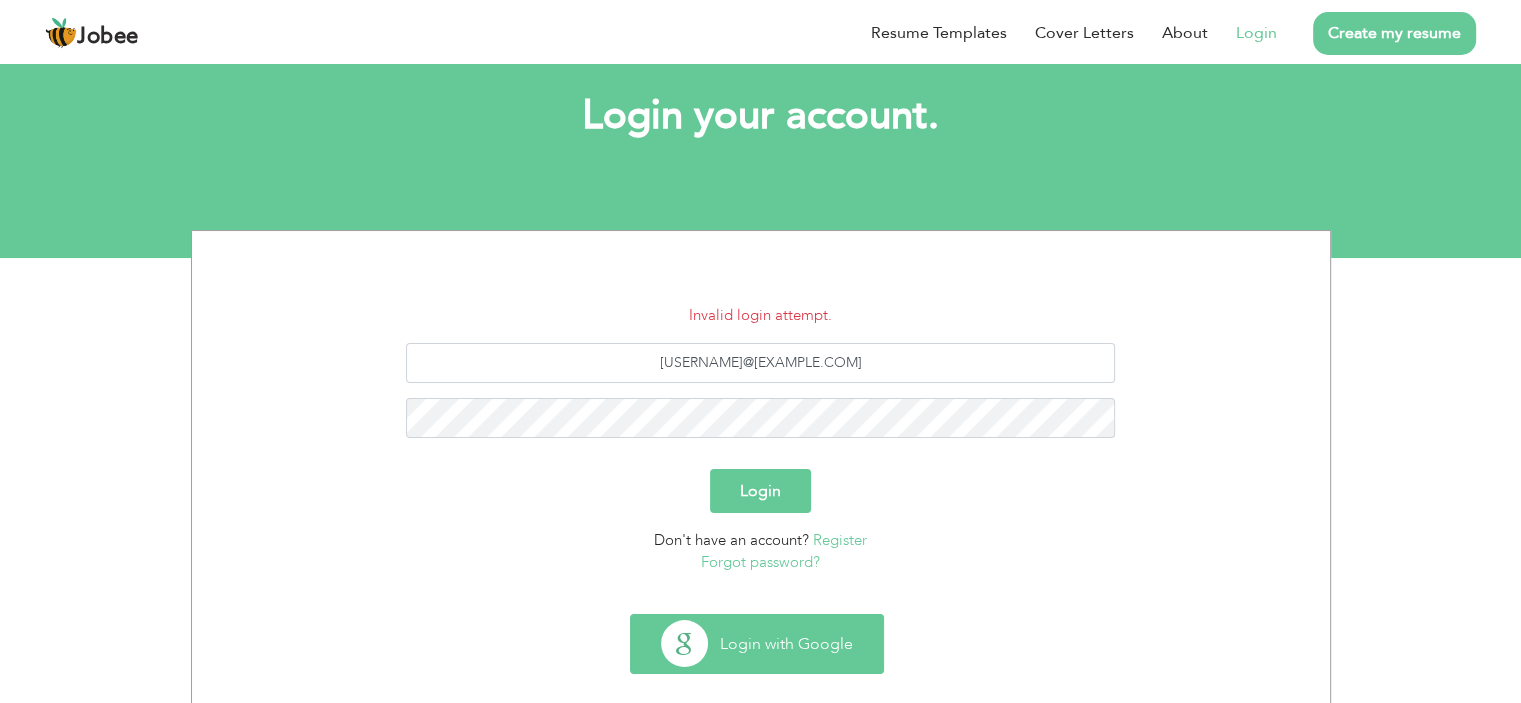 click on "Login with Google" at bounding box center [757, 644] 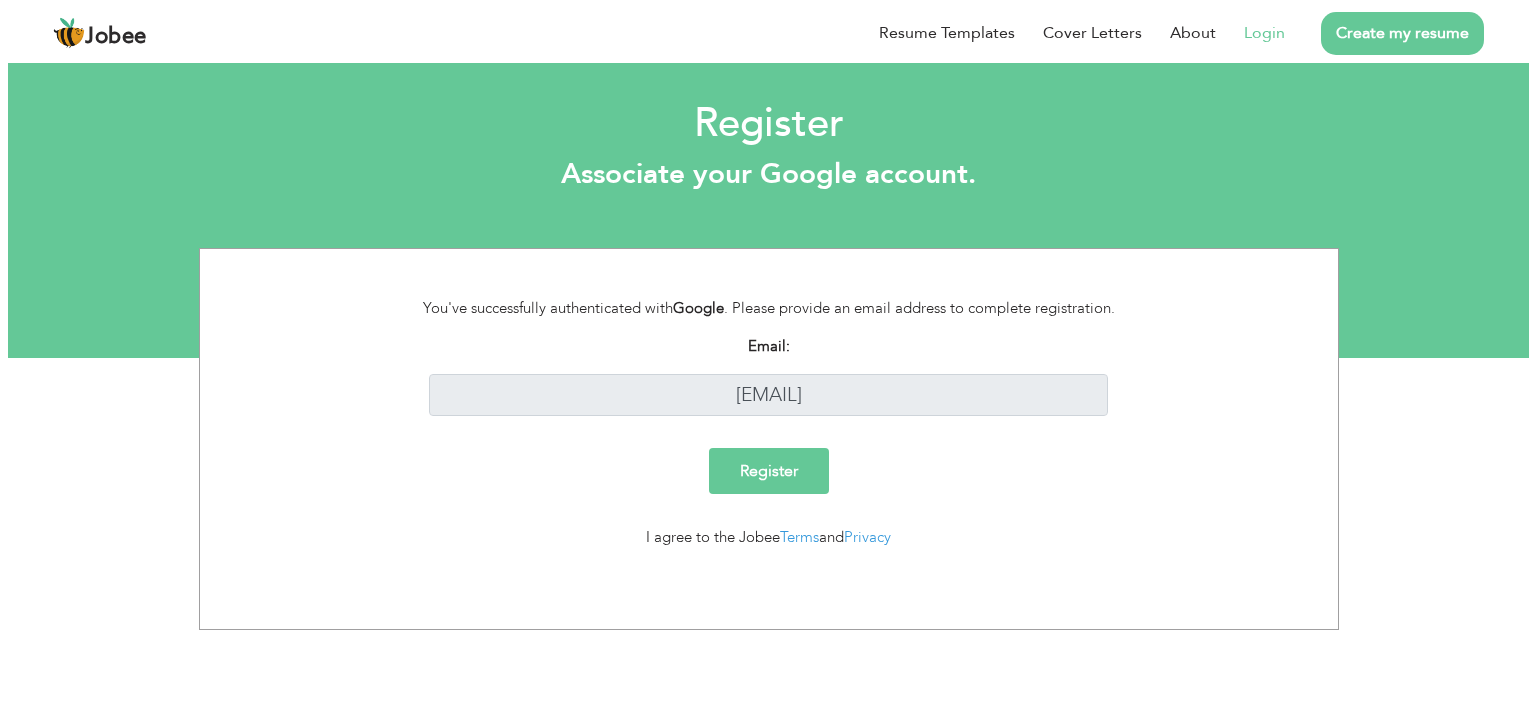 scroll, scrollTop: 0, scrollLeft: 0, axis: both 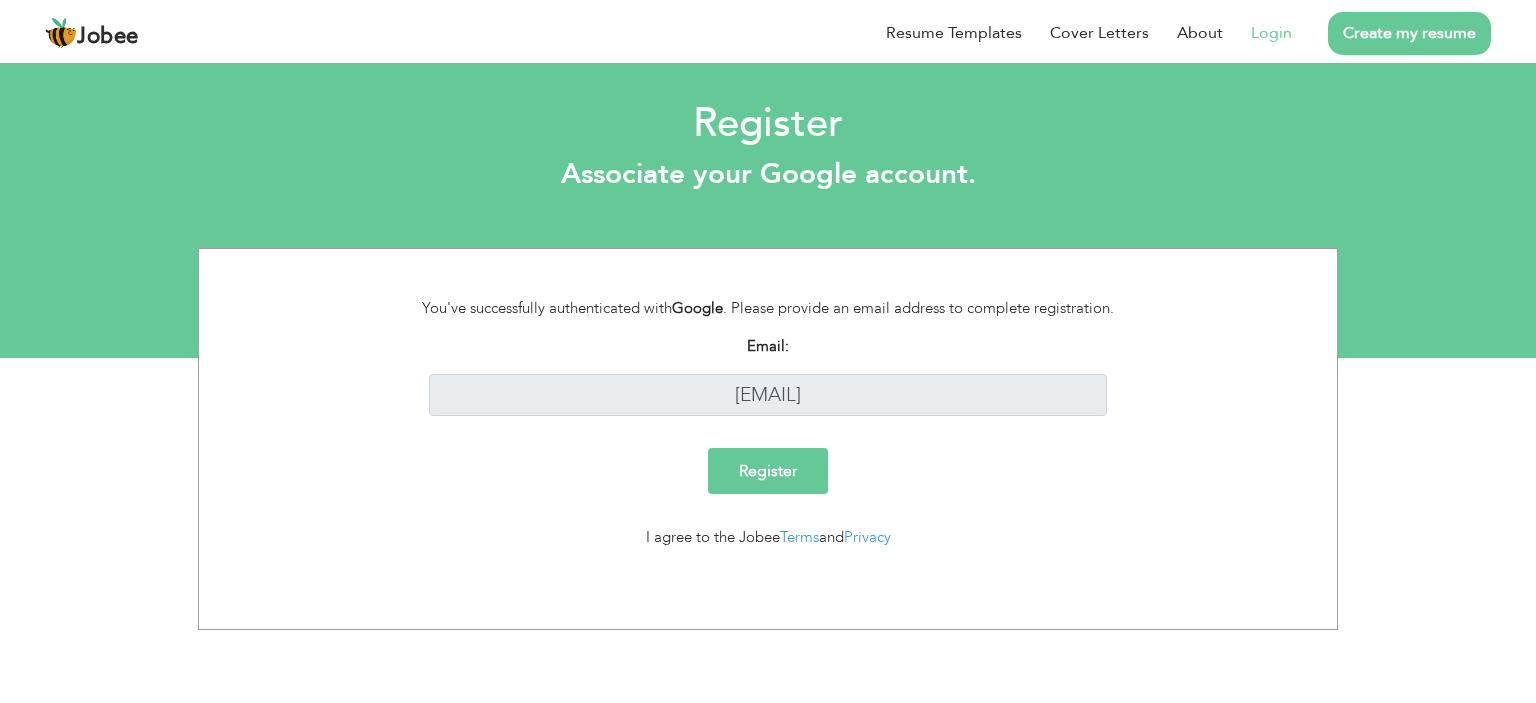 click on "Register" at bounding box center [768, 471] 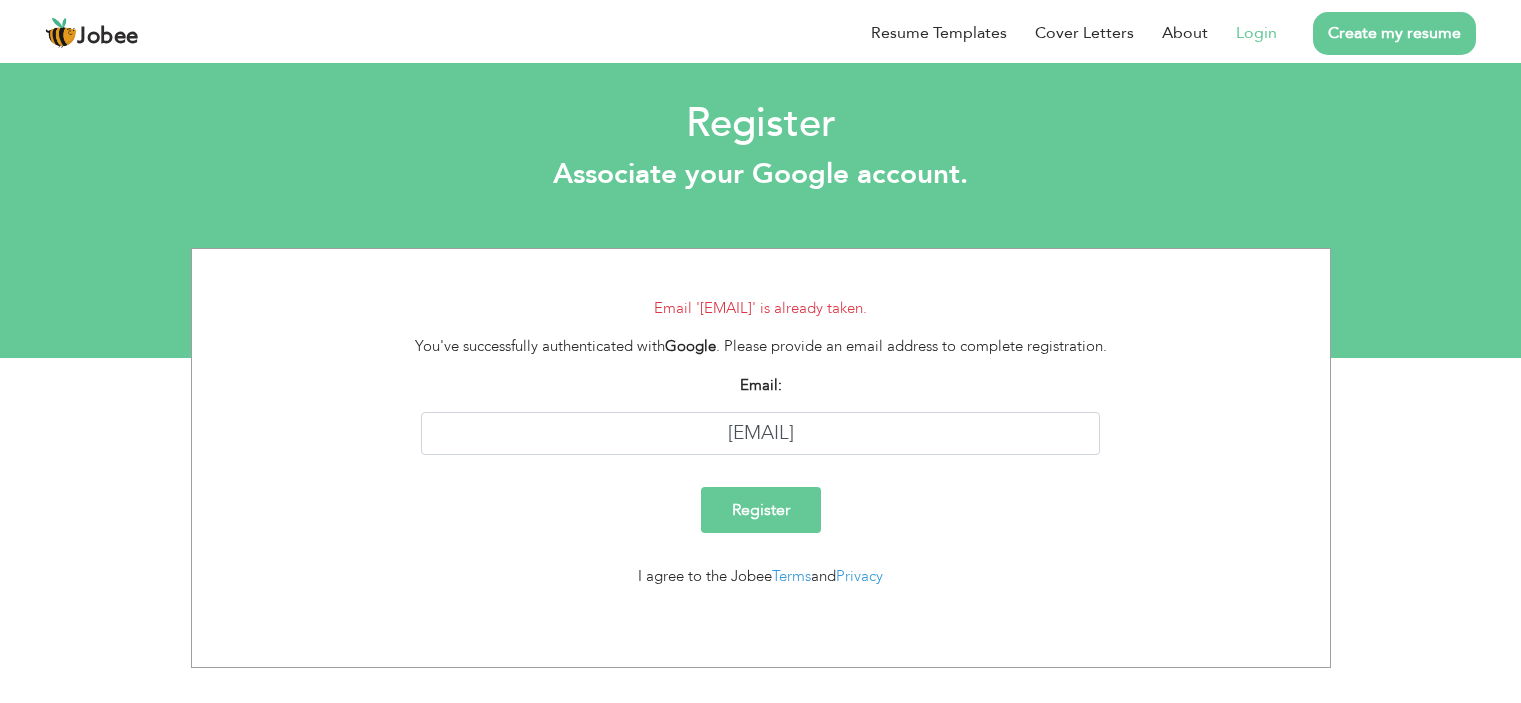 scroll, scrollTop: 0, scrollLeft: 0, axis: both 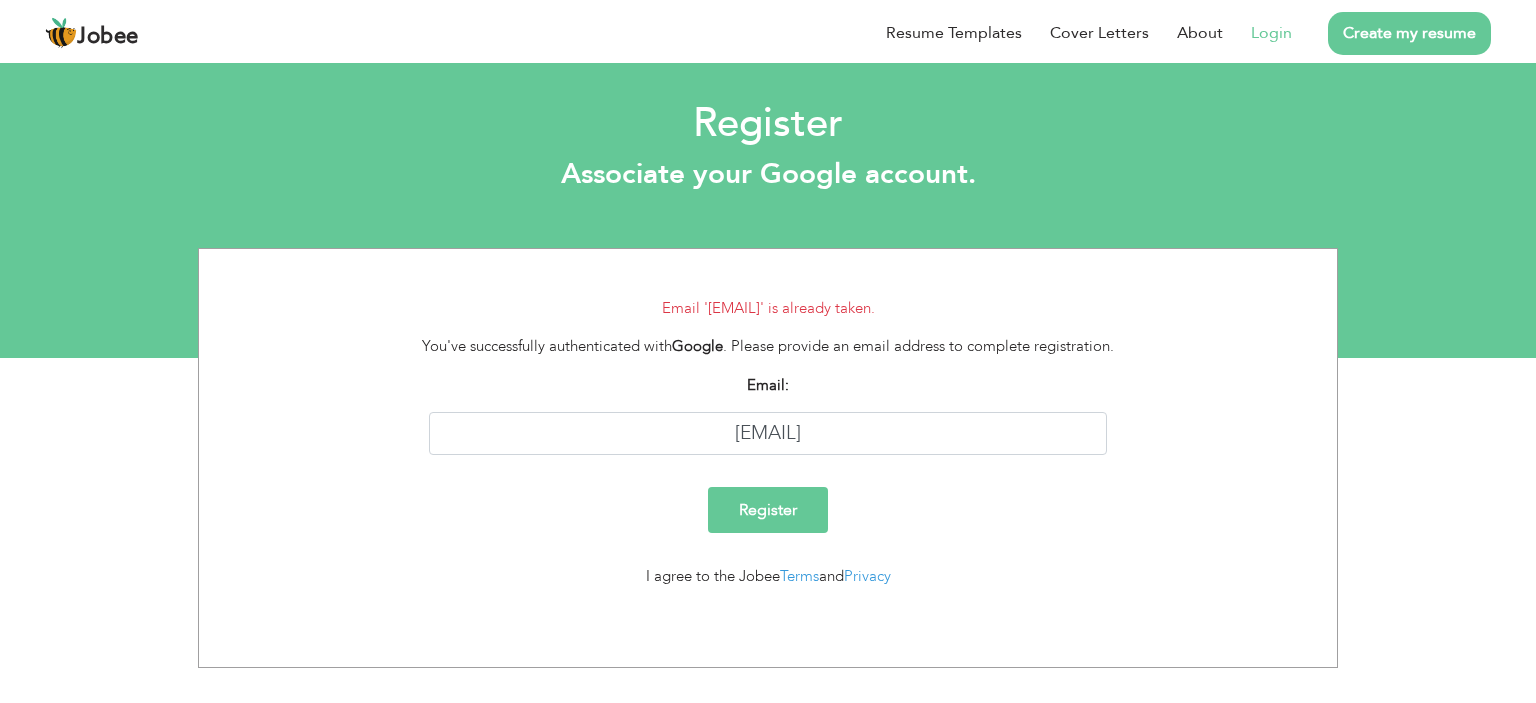 click on "Login" at bounding box center (1271, 33) 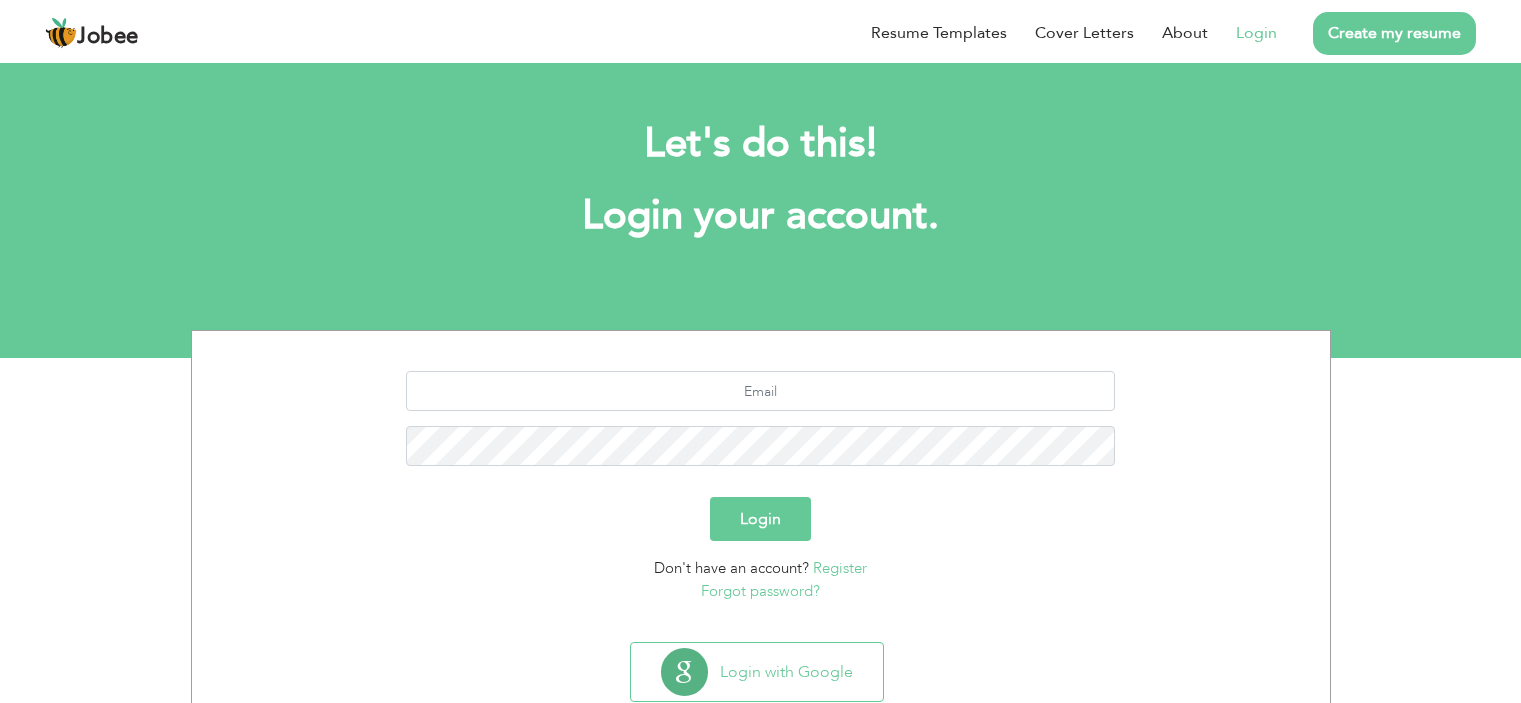 scroll, scrollTop: 0, scrollLeft: 0, axis: both 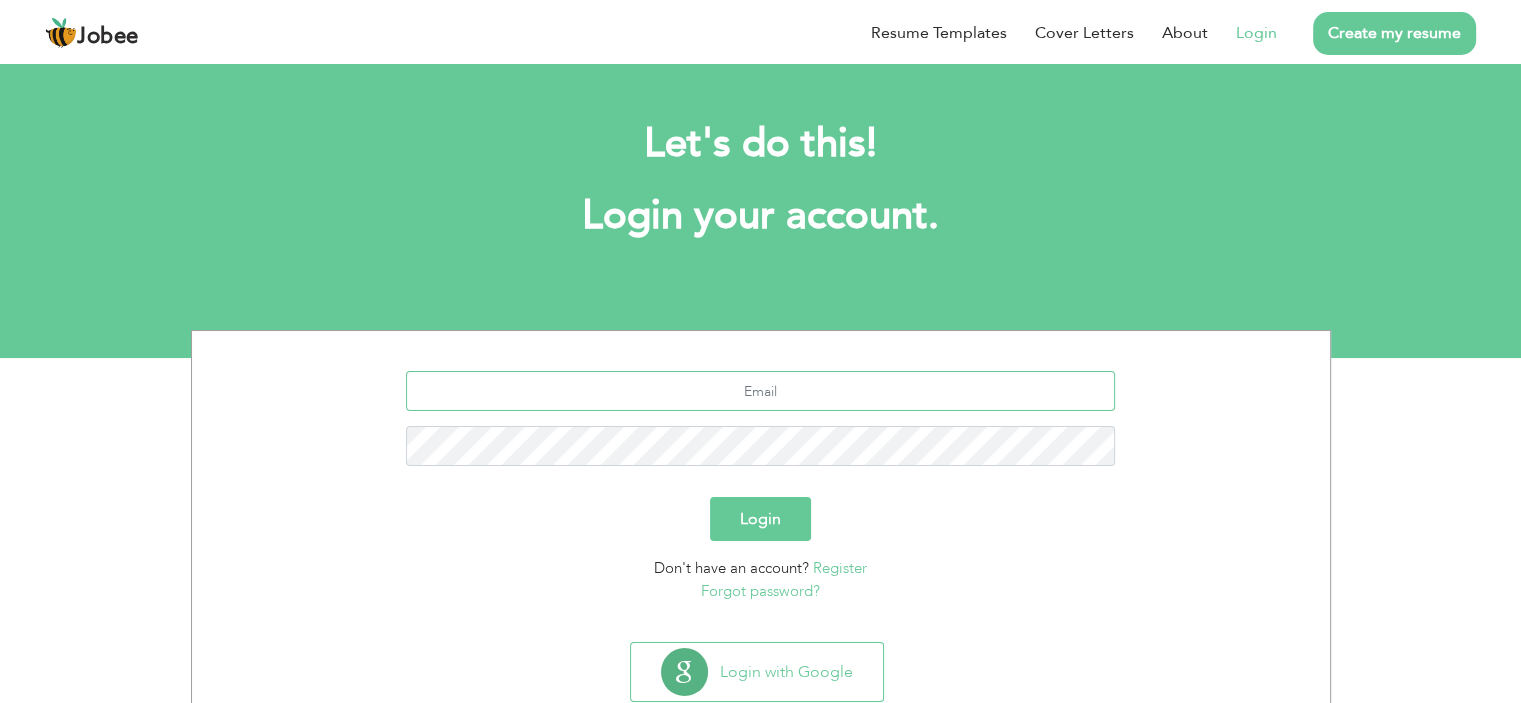 type on "[USERNAME]@[EXAMPLE.COM]" 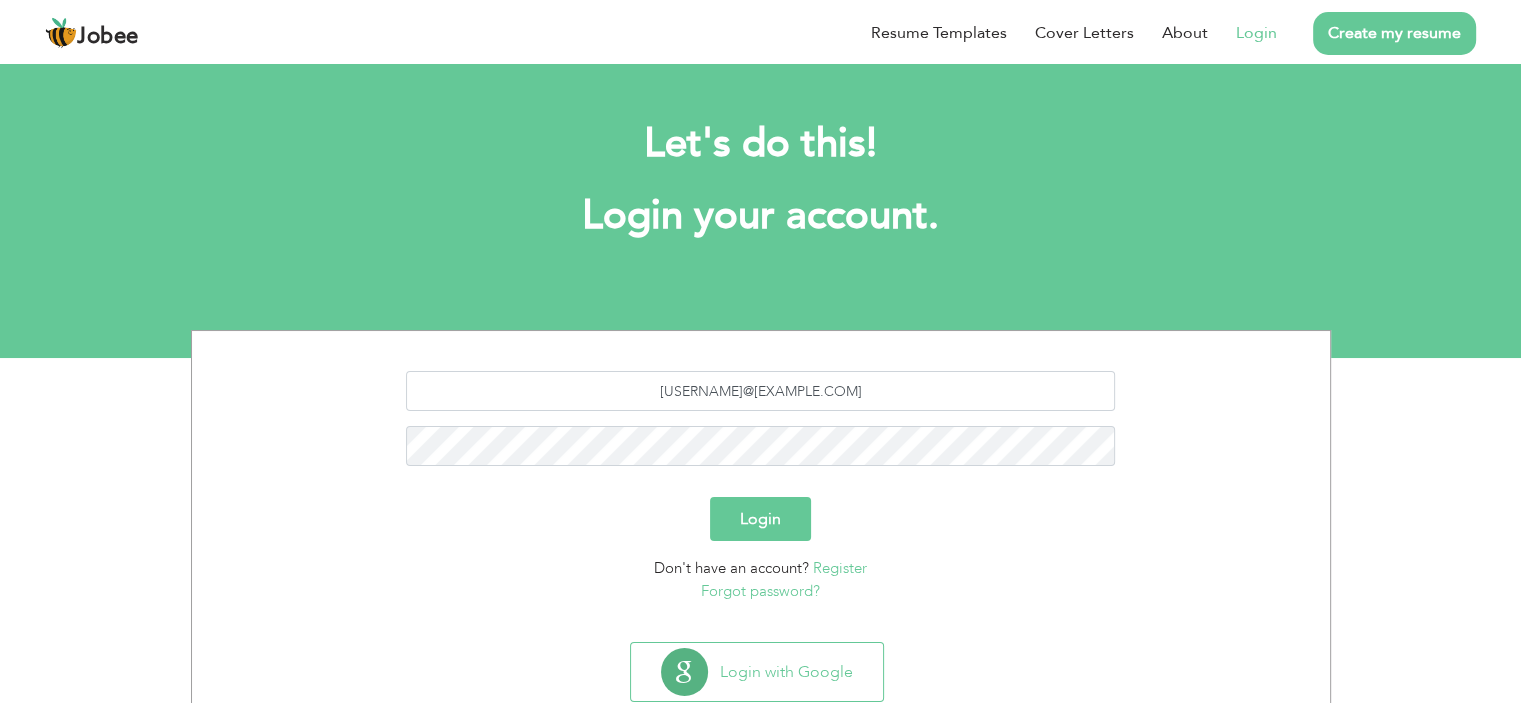 click on "Forgot password?" at bounding box center [760, 591] 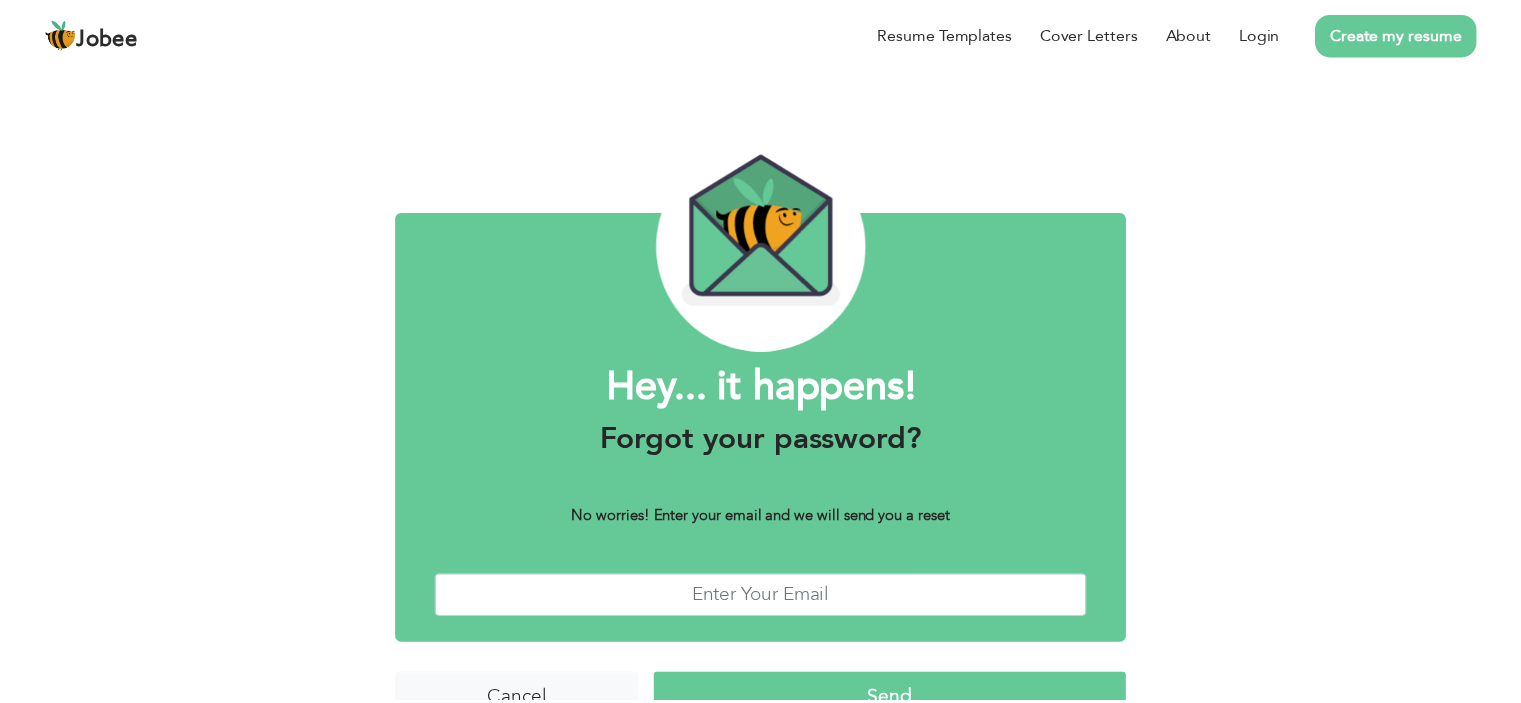 scroll, scrollTop: 0, scrollLeft: 0, axis: both 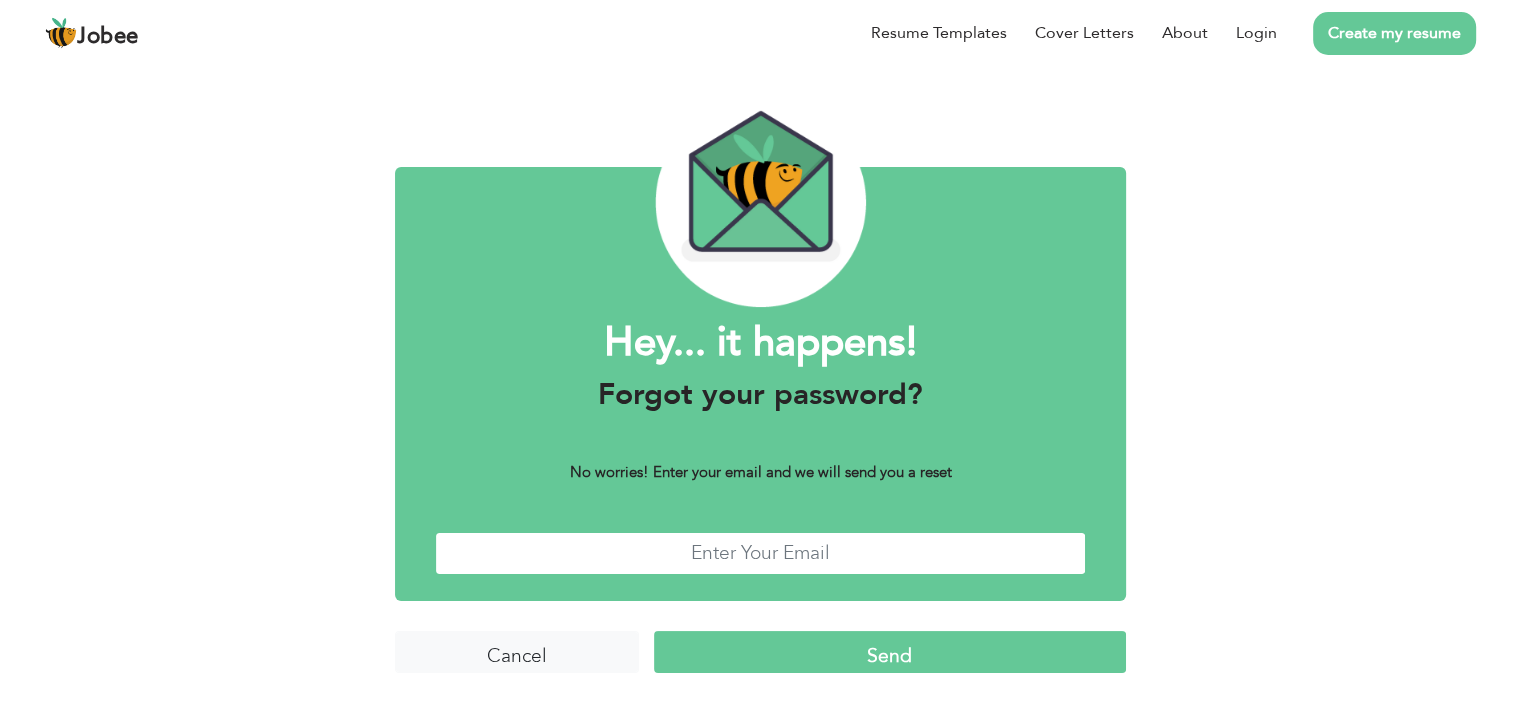 click at bounding box center [760, 553] 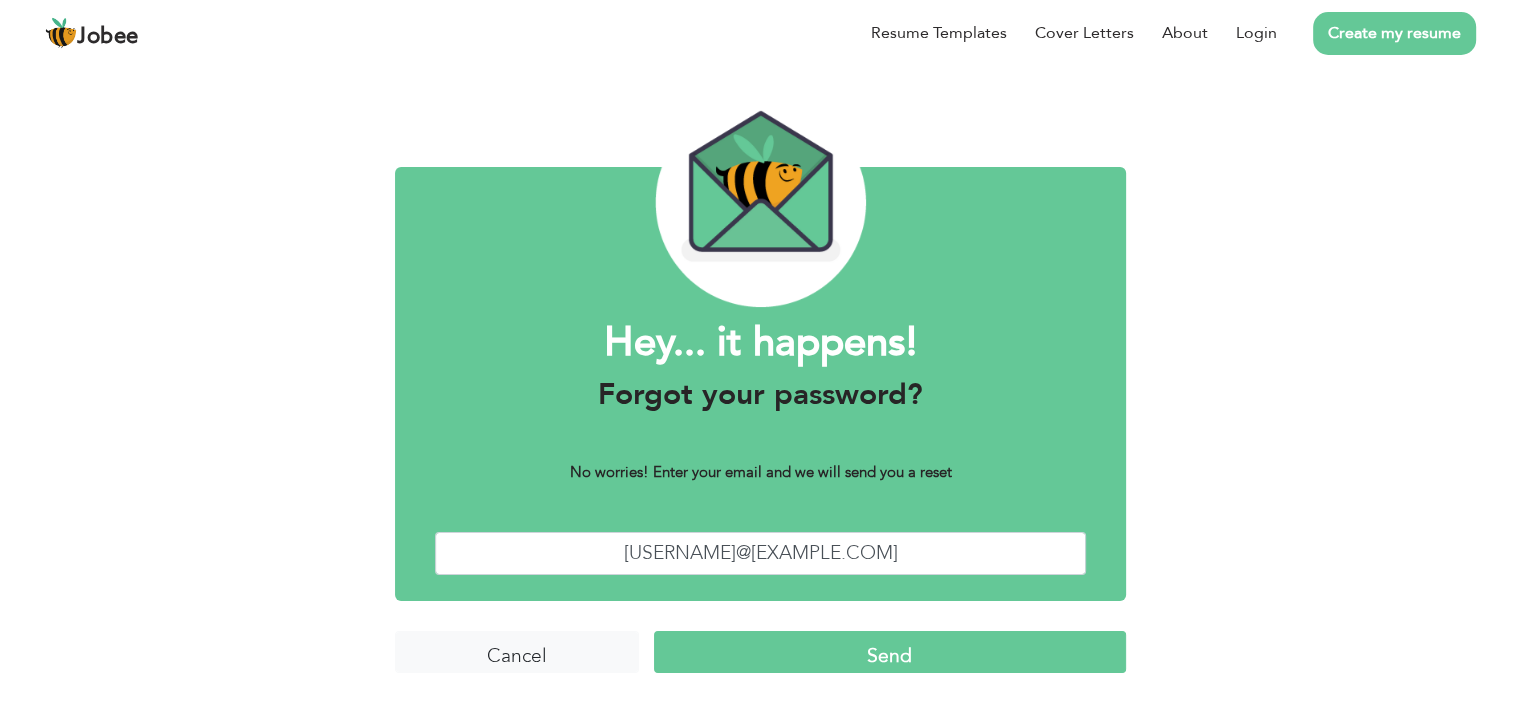 click on "Send" at bounding box center (890, 652) 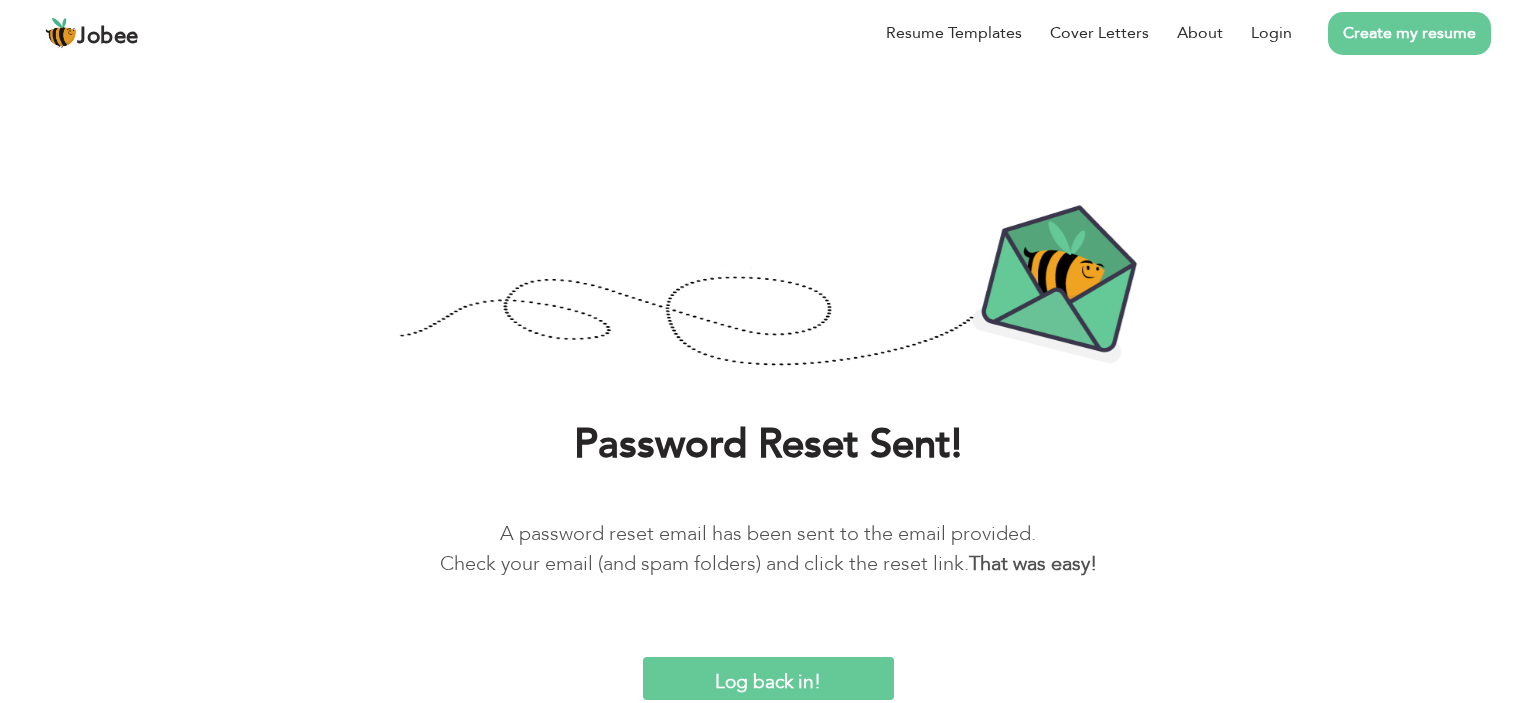 scroll, scrollTop: 0, scrollLeft: 0, axis: both 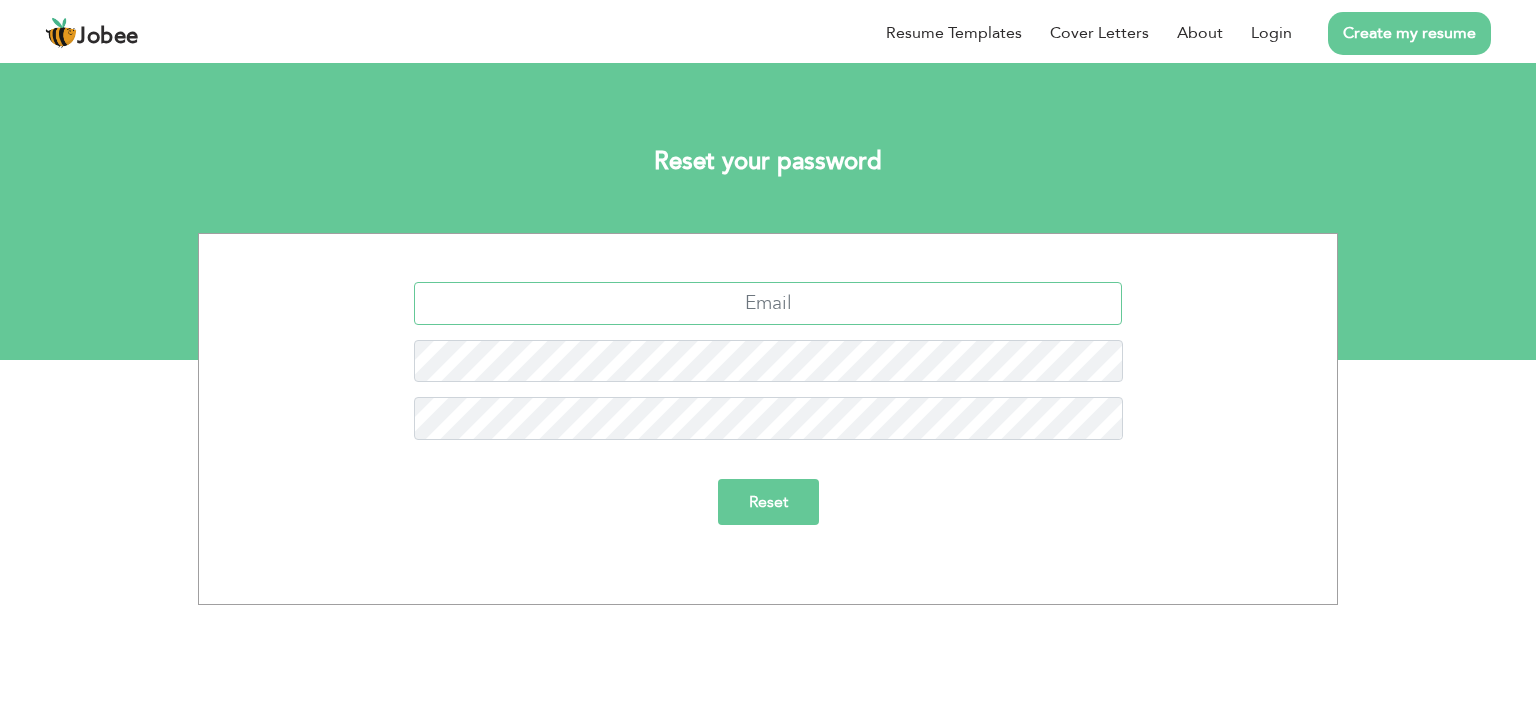 click at bounding box center [768, 303] 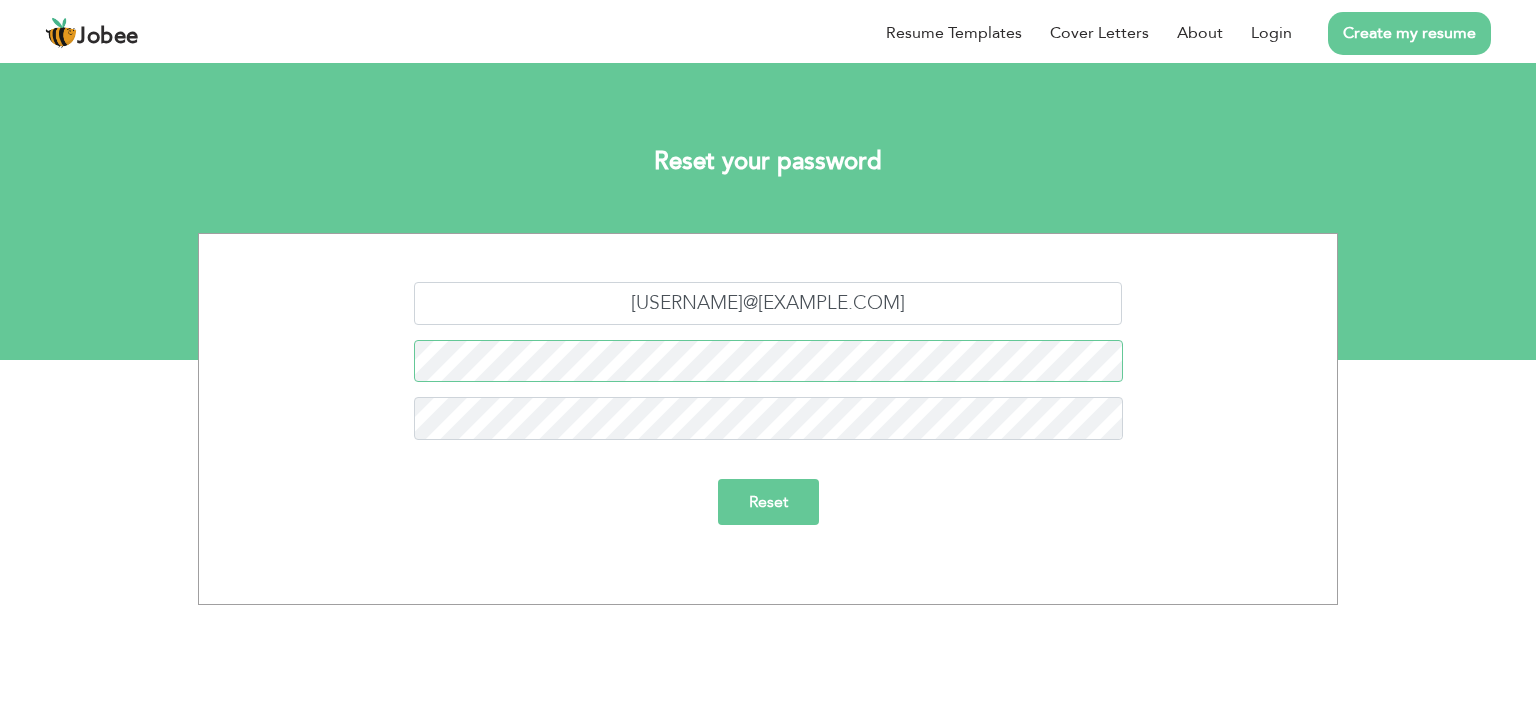 click on "Reset" at bounding box center [768, 502] 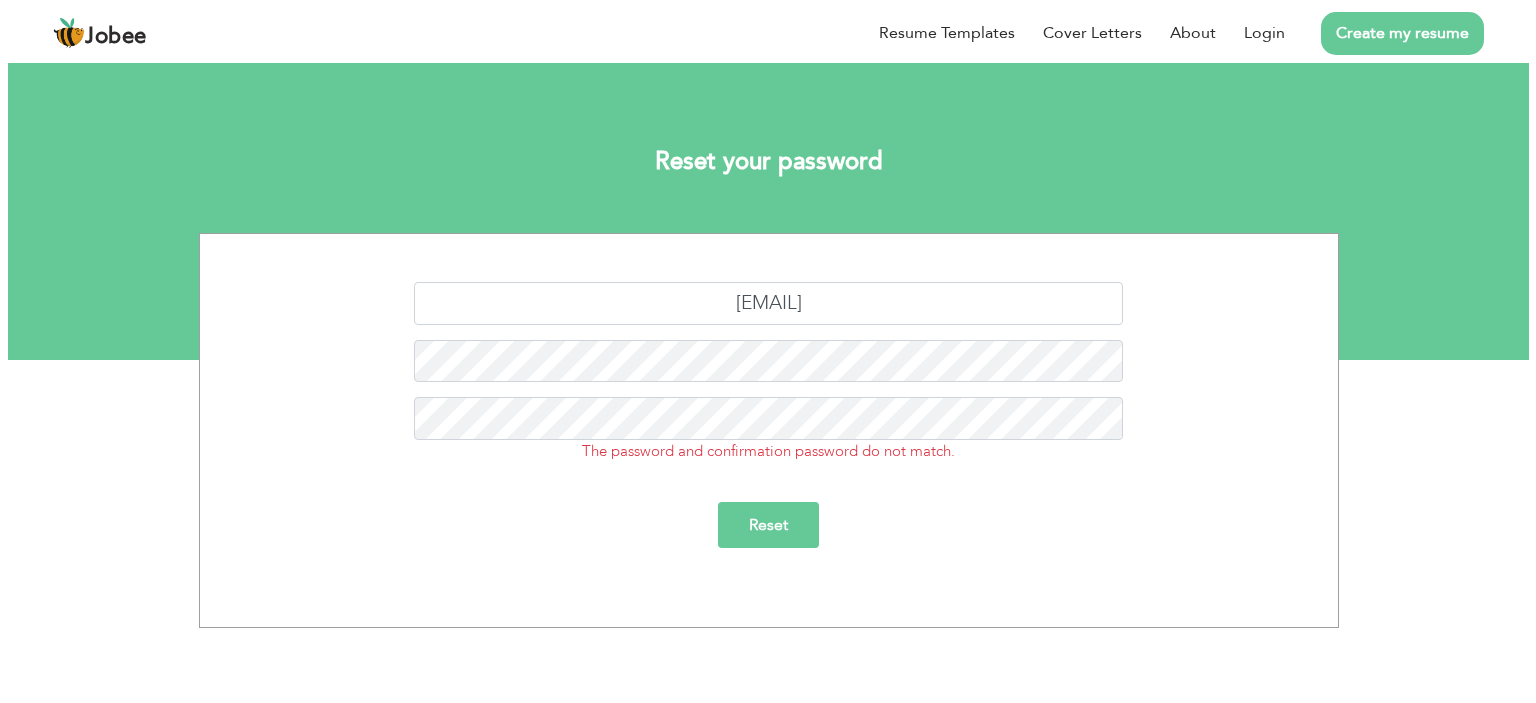 scroll, scrollTop: 0, scrollLeft: 0, axis: both 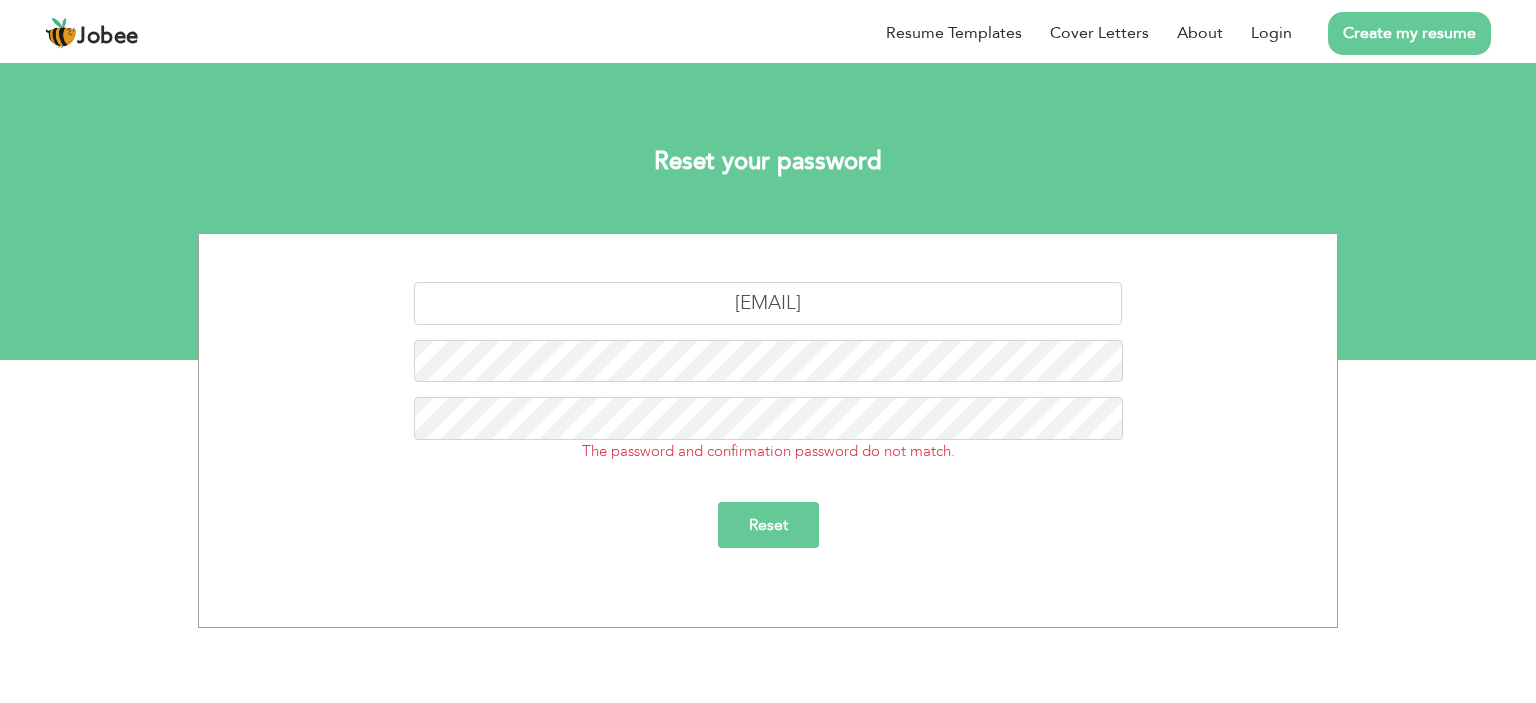 click on "Reset" at bounding box center [768, 525] 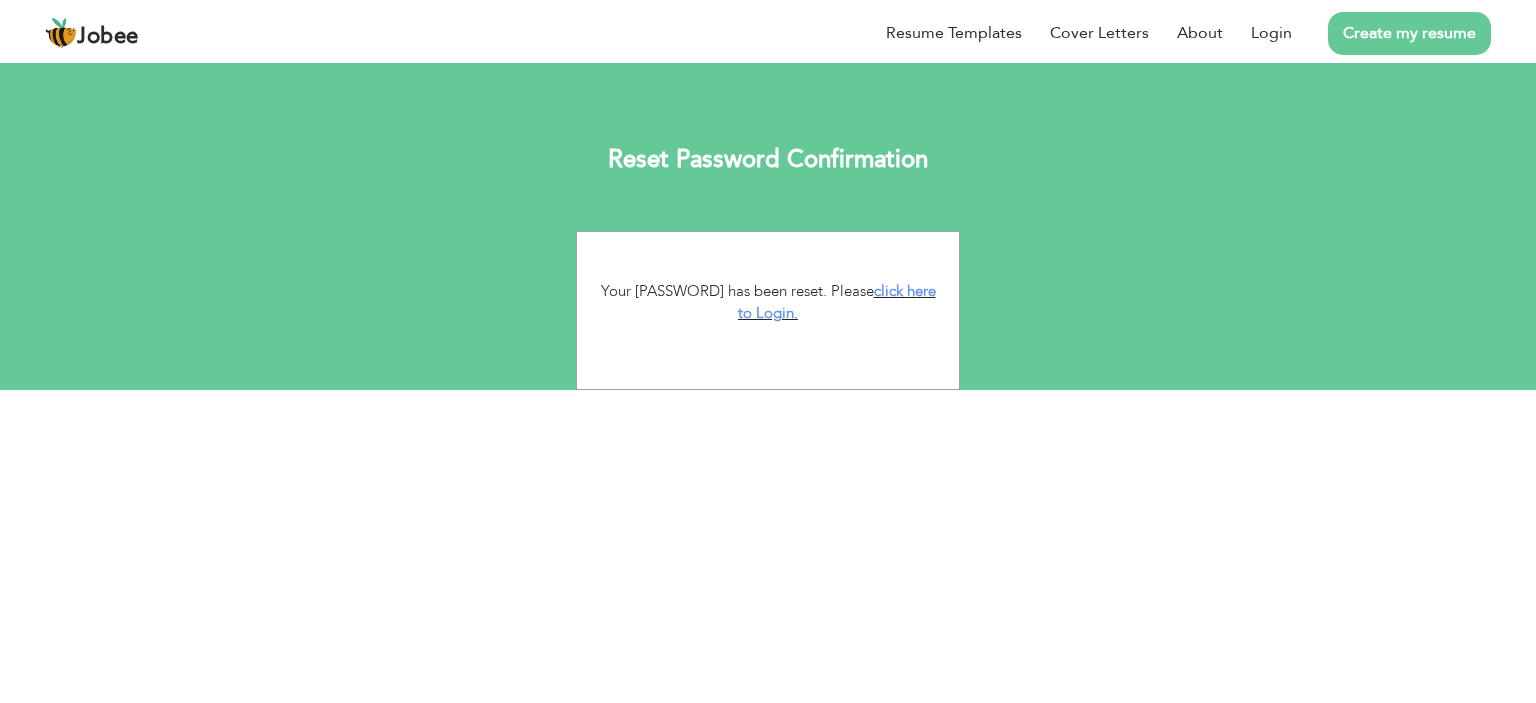 scroll, scrollTop: 0, scrollLeft: 0, axis: both 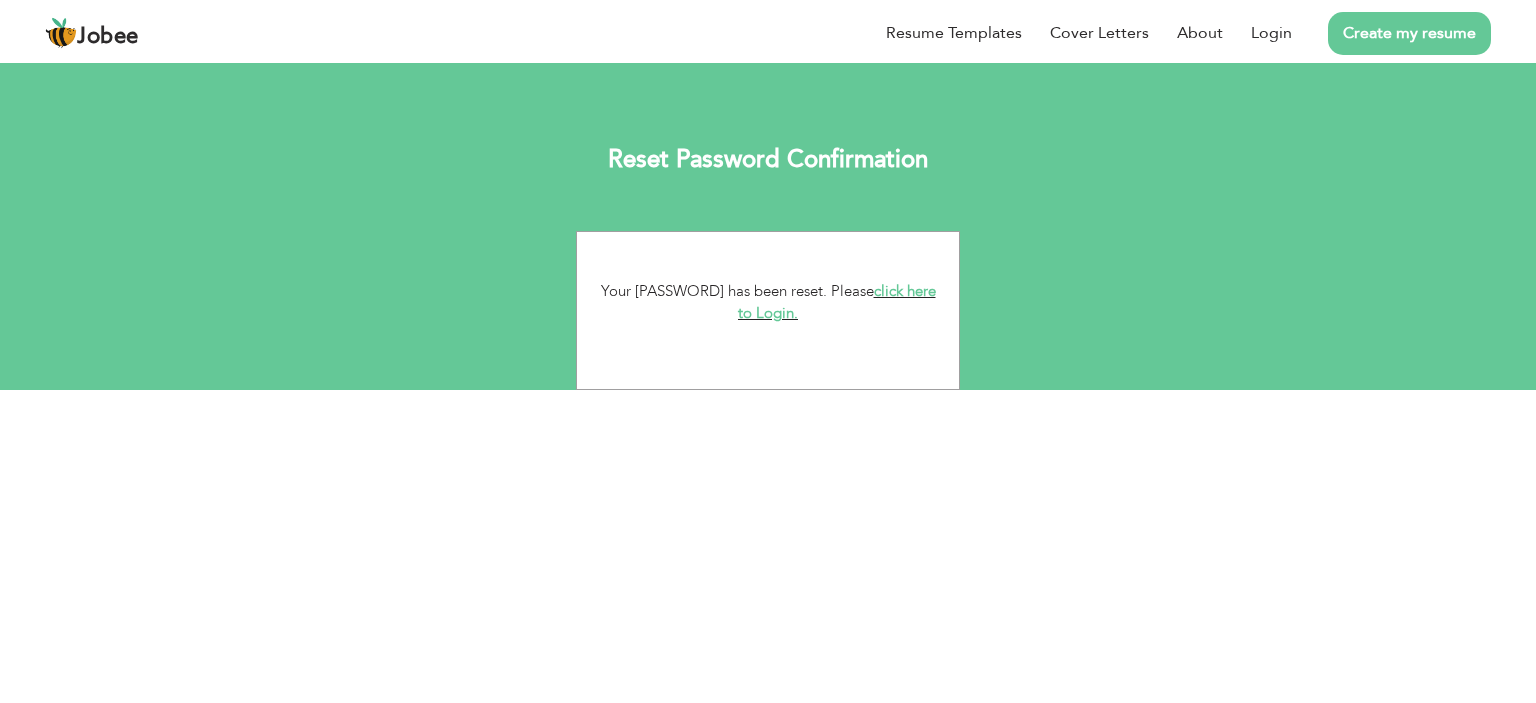 click on "click here to Login." at bounding box center [837, 302] 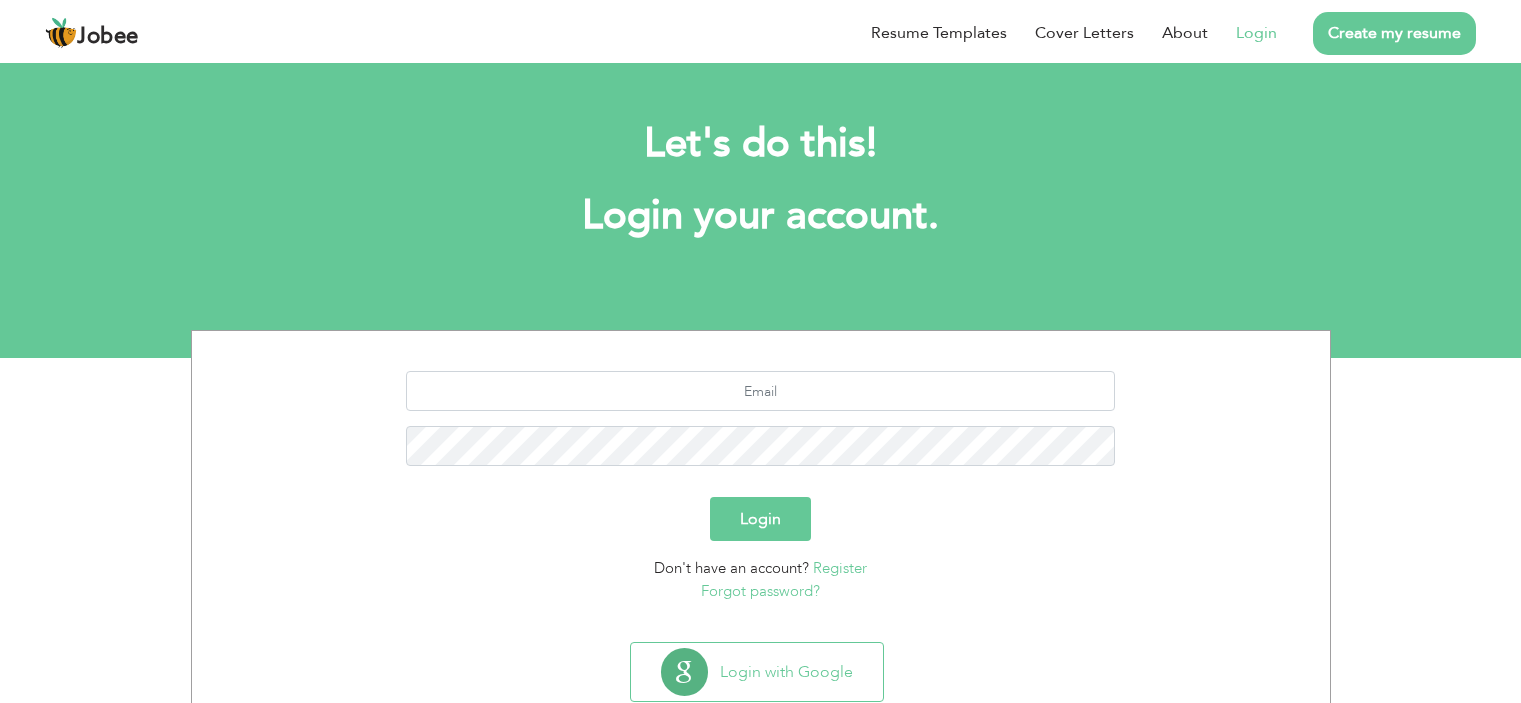 scroll, scrollTop: 0, scrollLeft: 0, axis: both 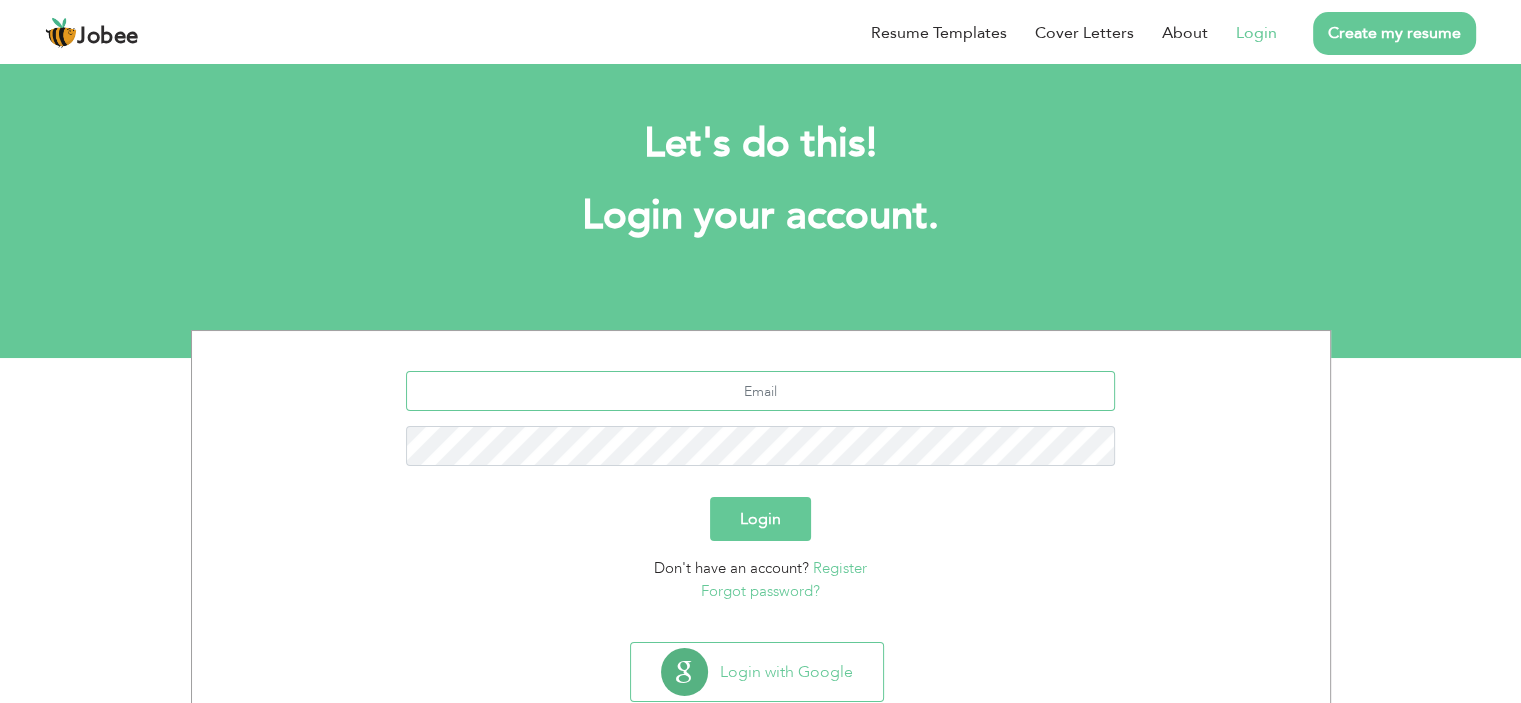 type on "[USERNAME]@[EXAMPLE.COM]" 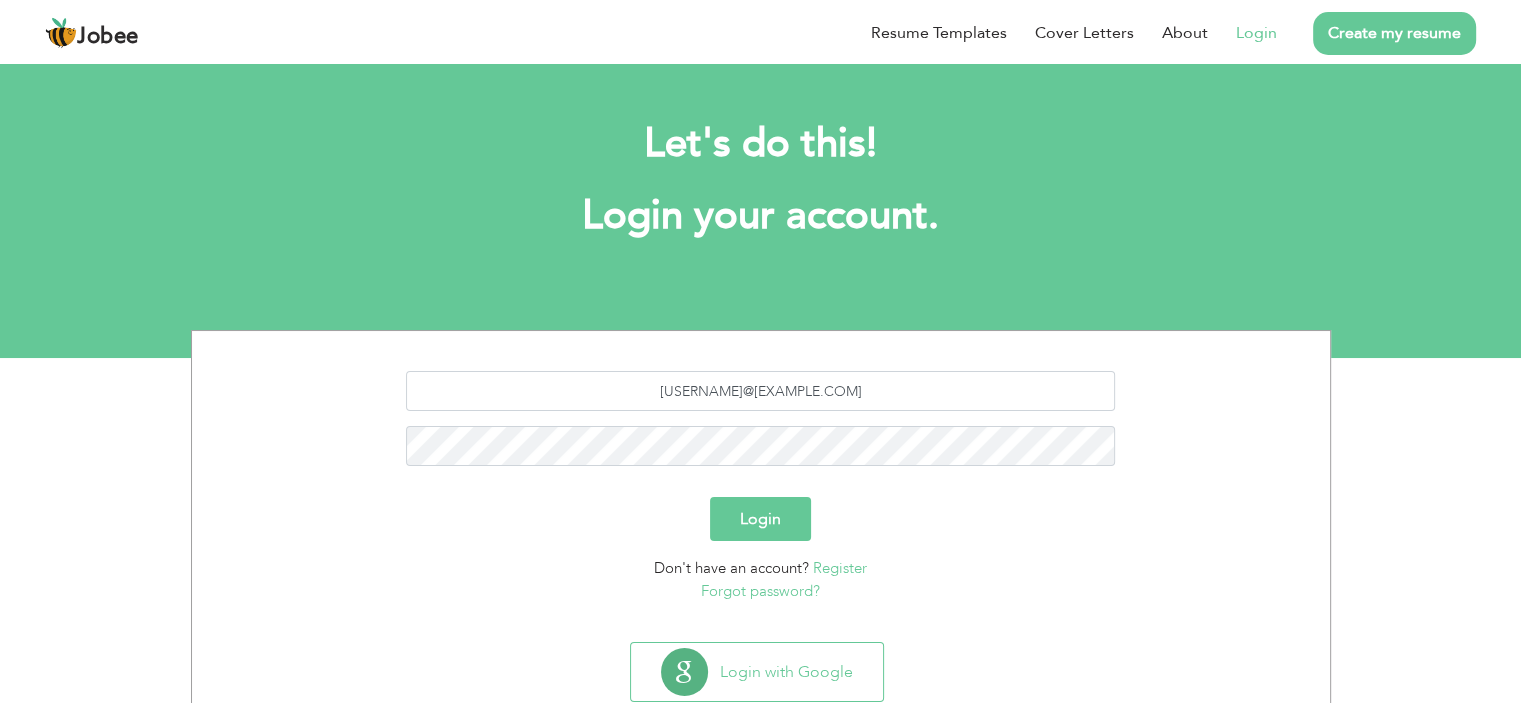 click on "Login" at bounding box center (760, 519) 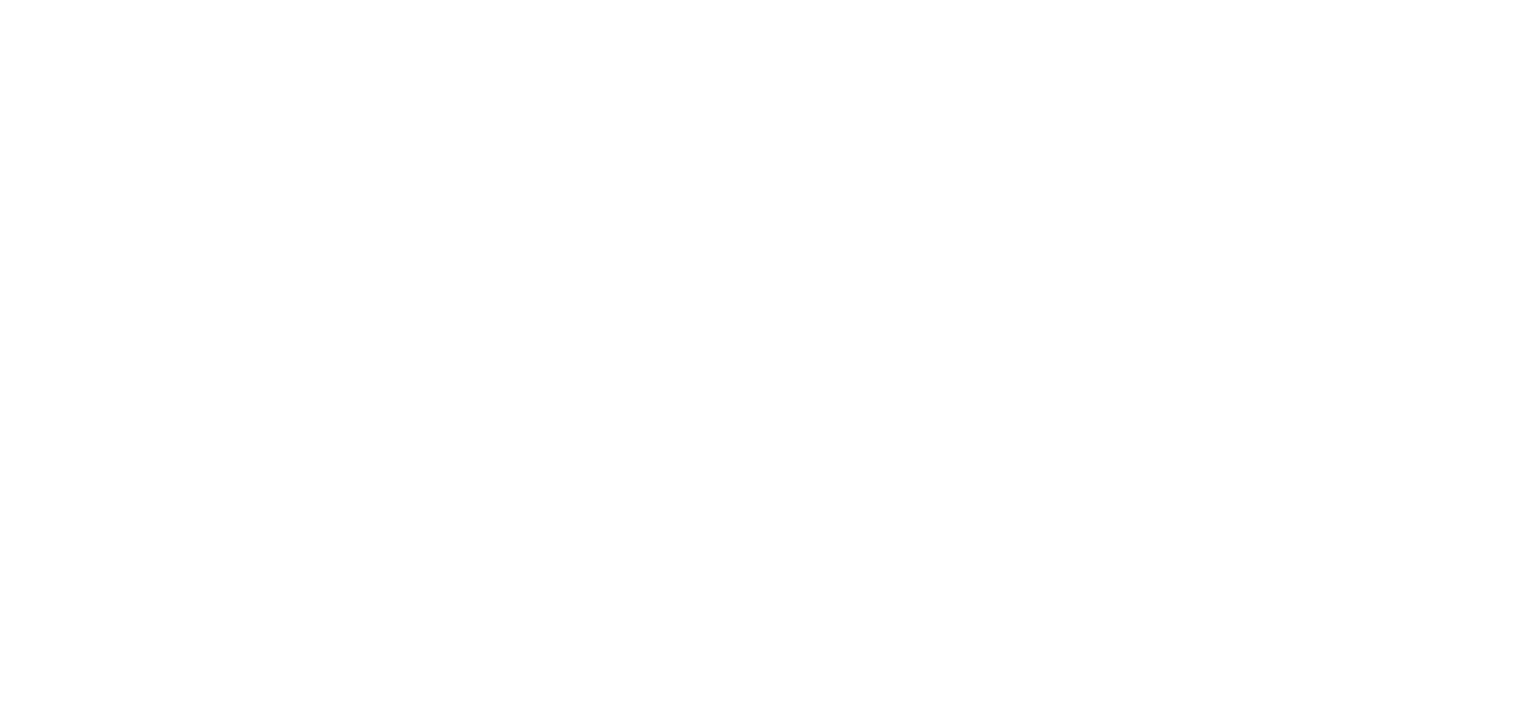 scroll, scrollTop: 0, scrollLeft: 0, axis: both 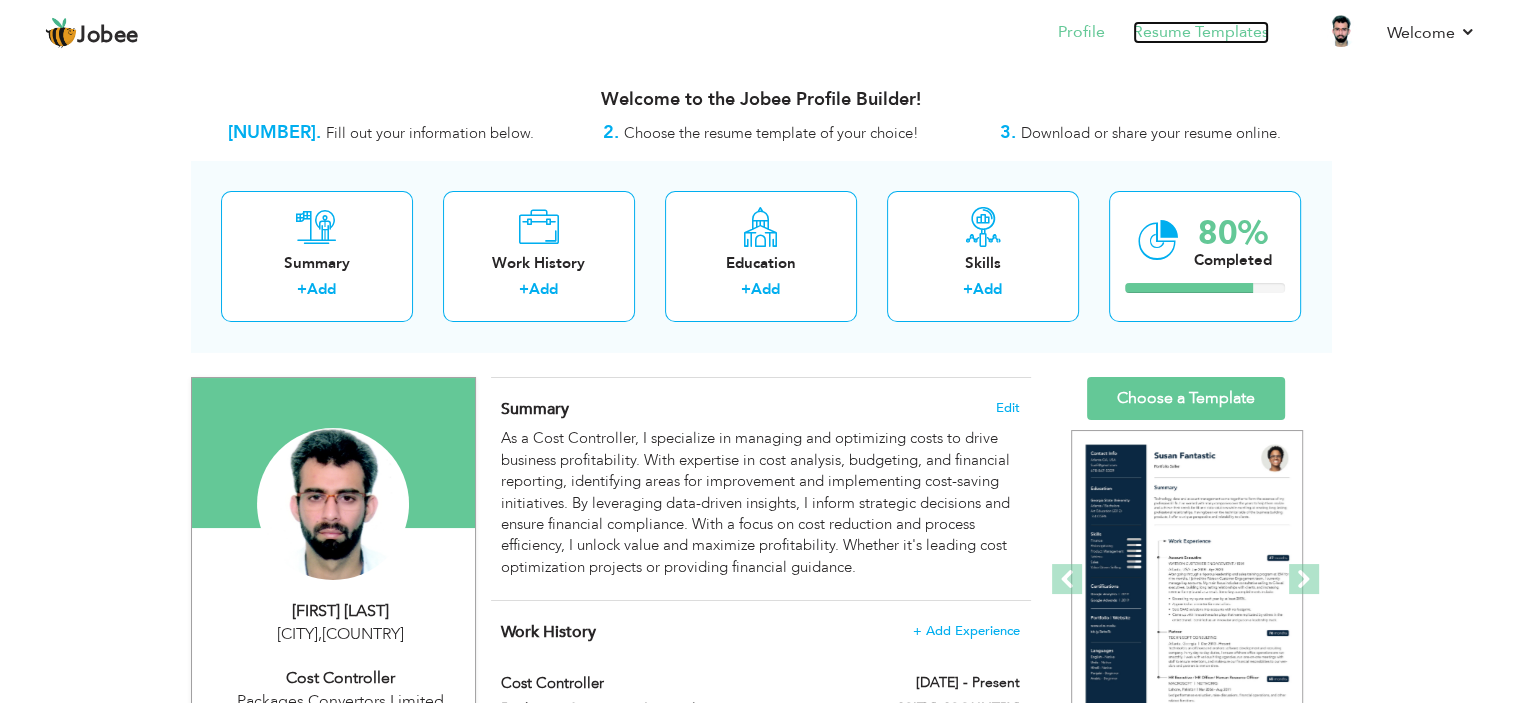 click on "Resume Templates" at bounding box center (1201, 32) 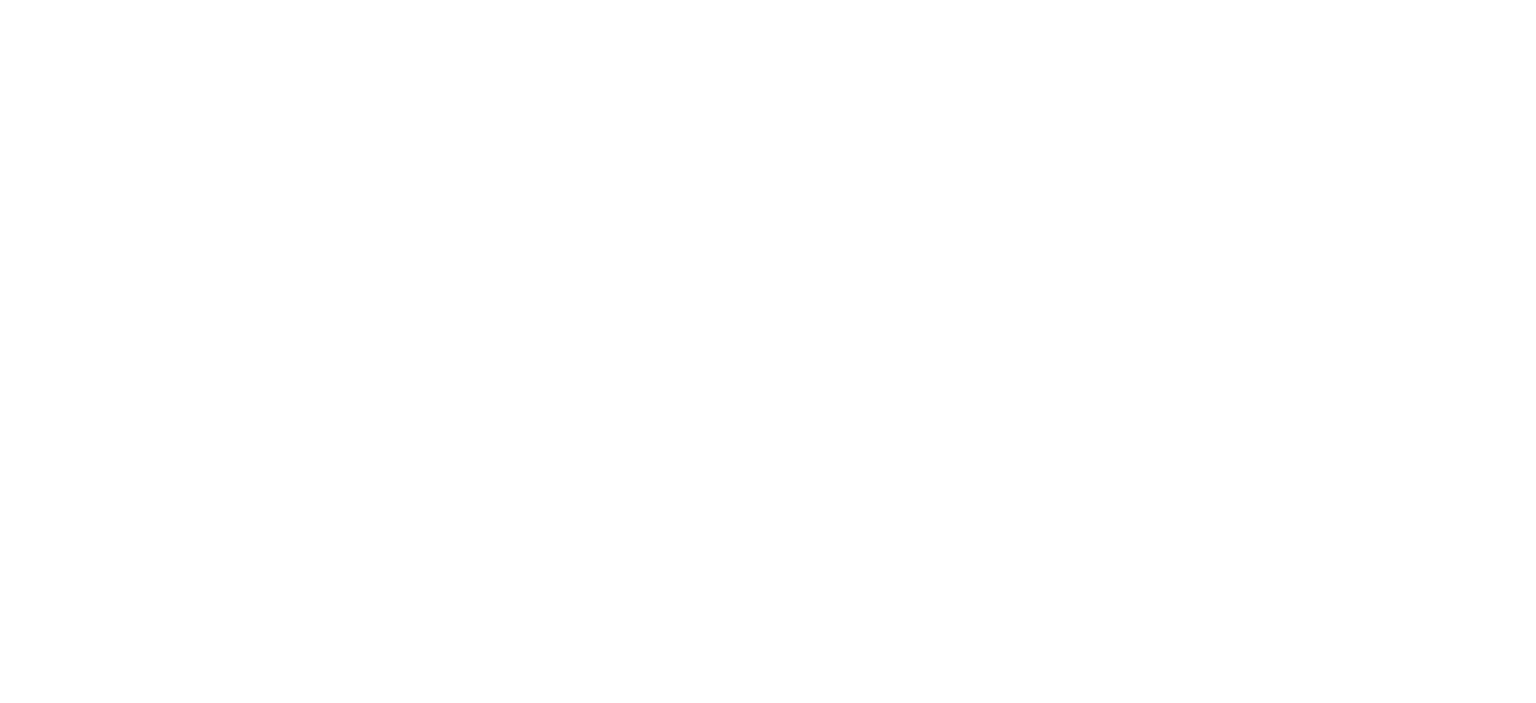 scroll, scrollTop: 0, scrollLeft: 0, axis: both 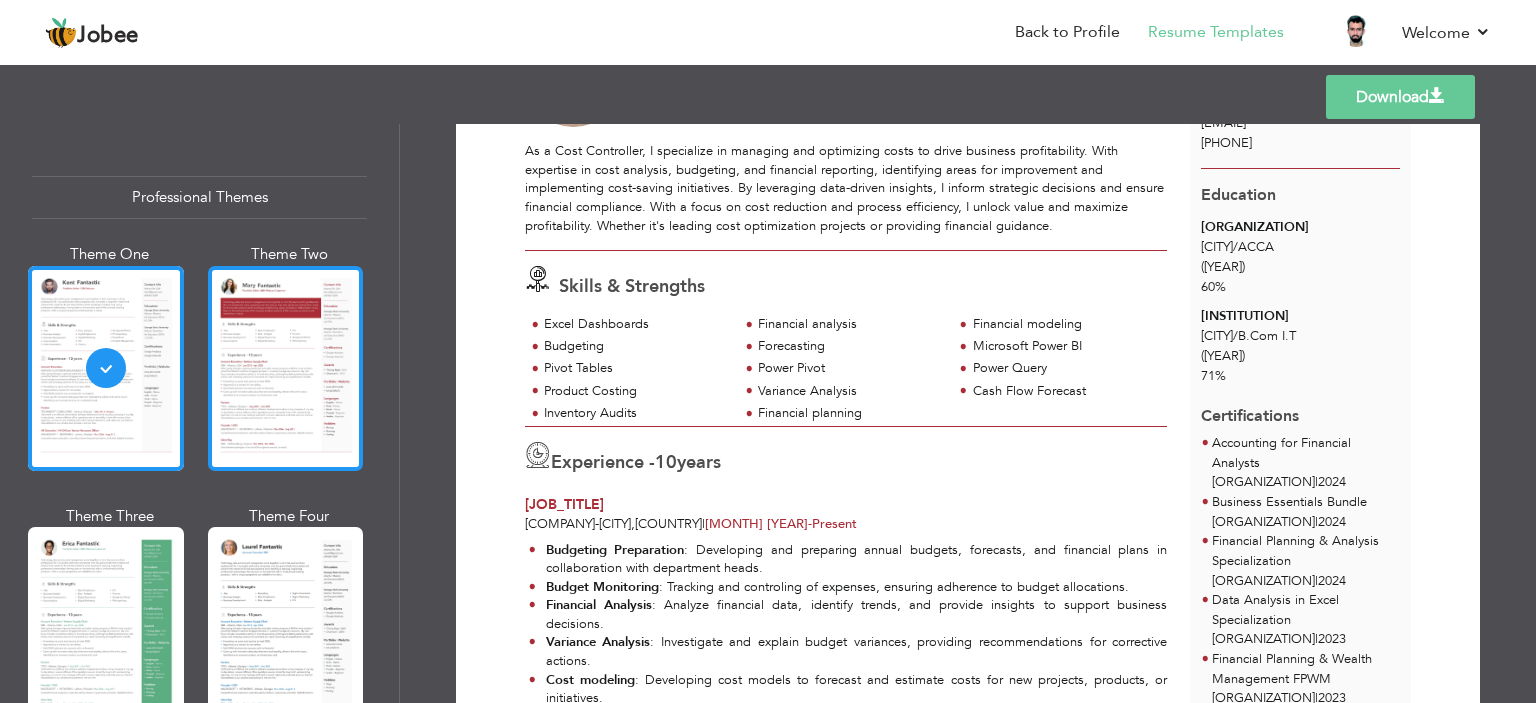 click at bounding box center (286, 368) 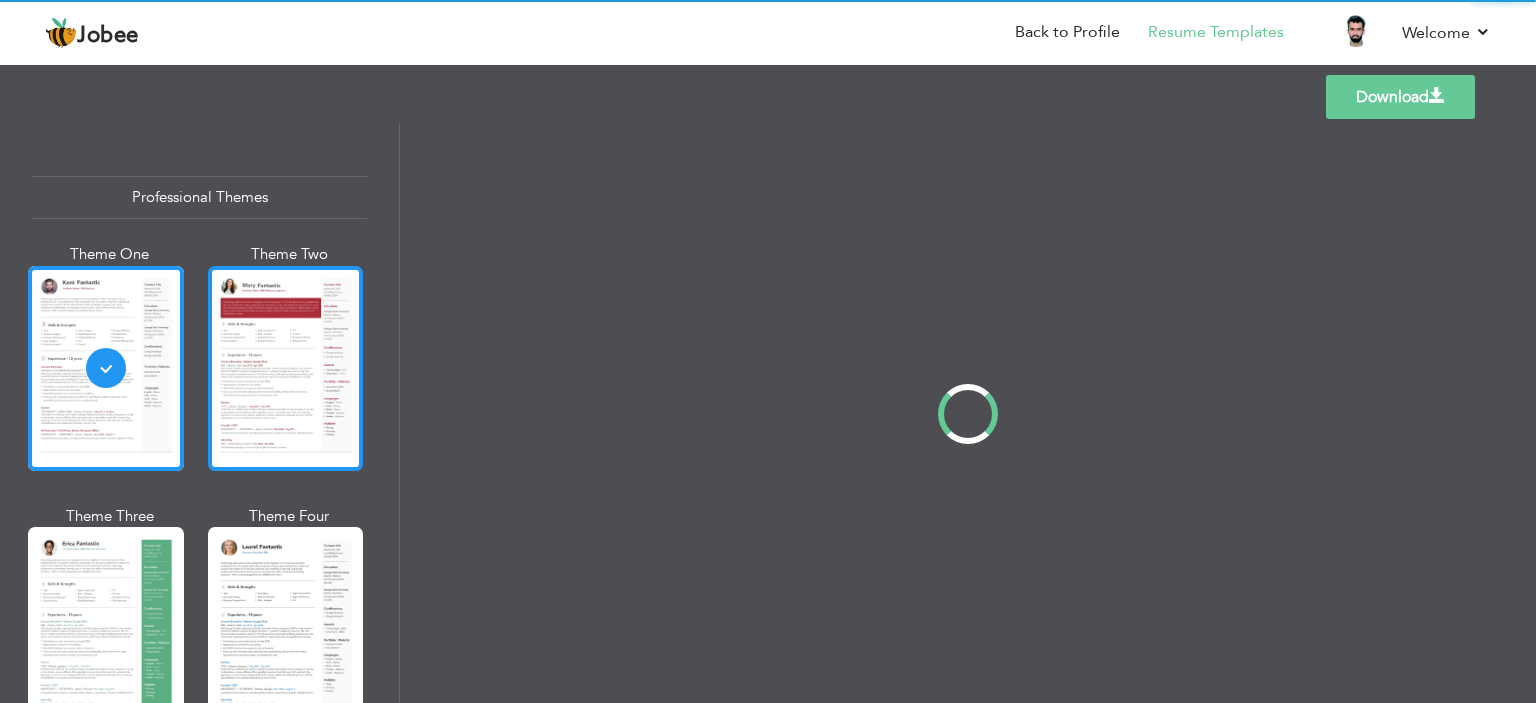 scroll, scrollTop: 0, scrollLeft: 0, axis: both 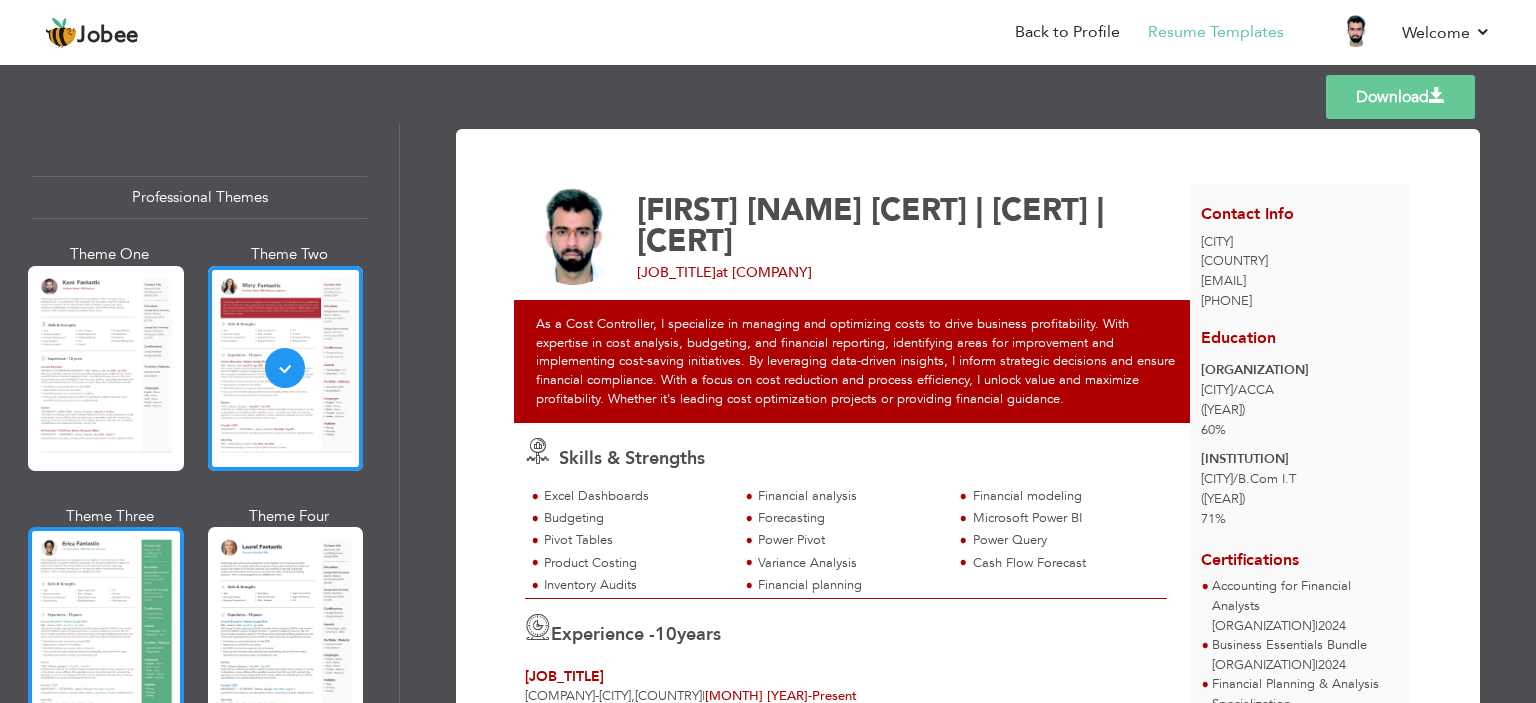 click at bounding box center (106, 629) 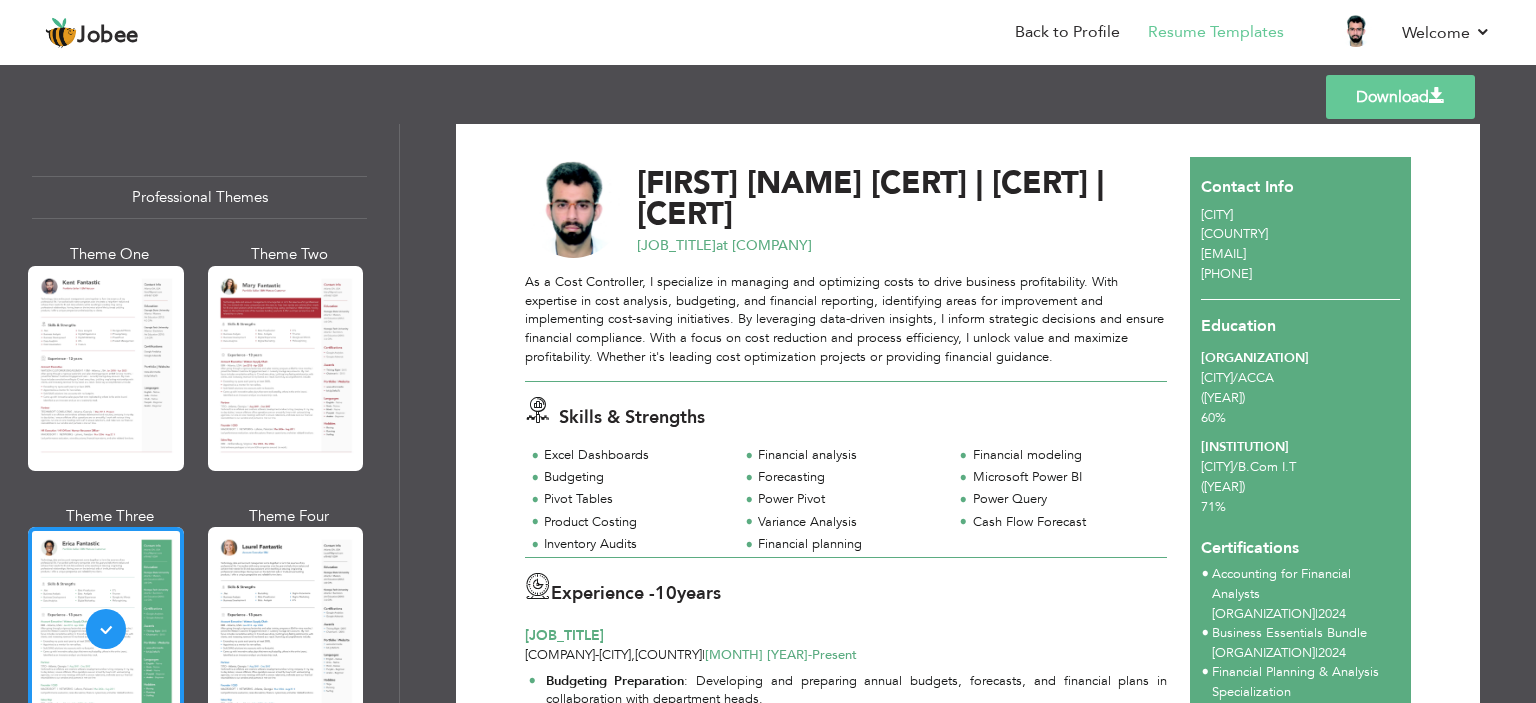 scroll, scrollTop: 0, scrollLeft: 0, axis: both 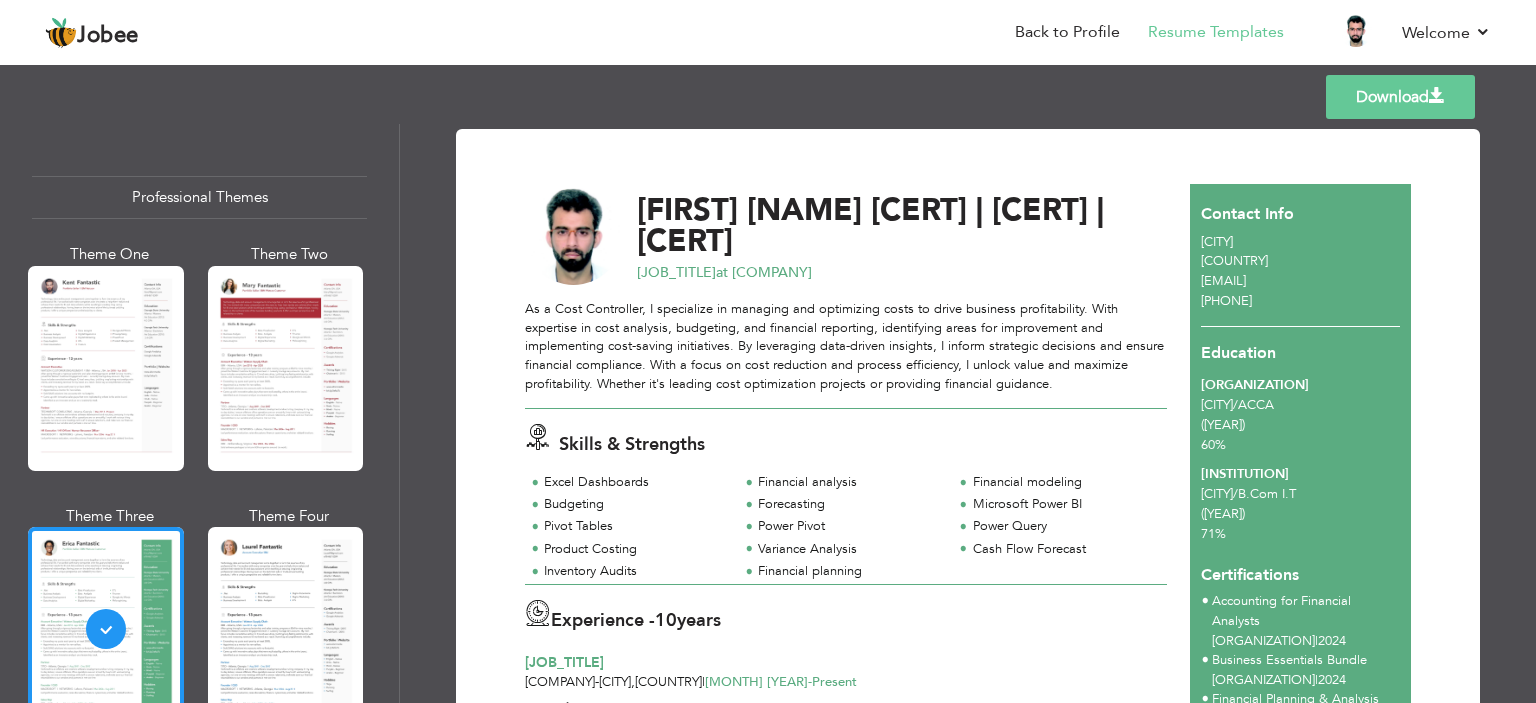 click on "Download" at bounding box center (1400, 97) 